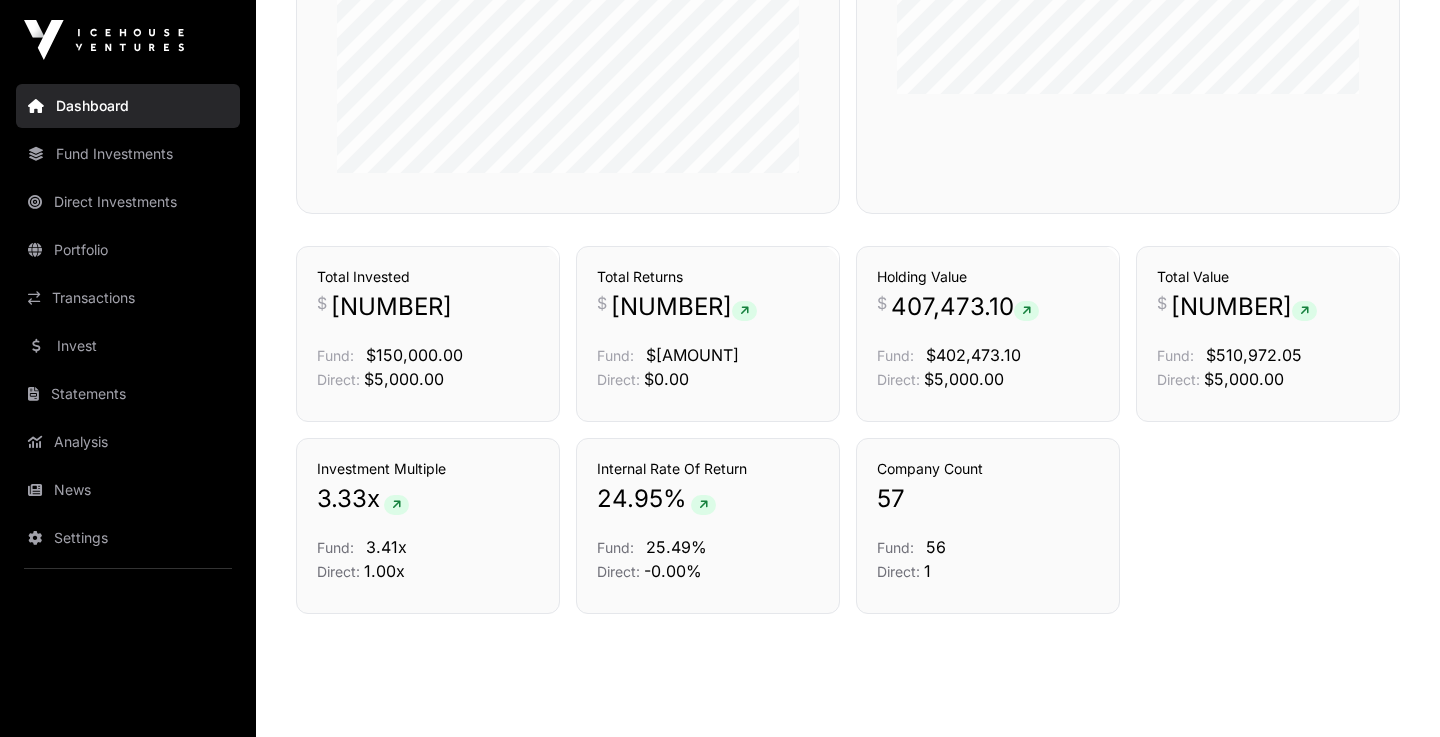 scroll, scrollTop: 1316, scrollLeft: 0, axis: vertical 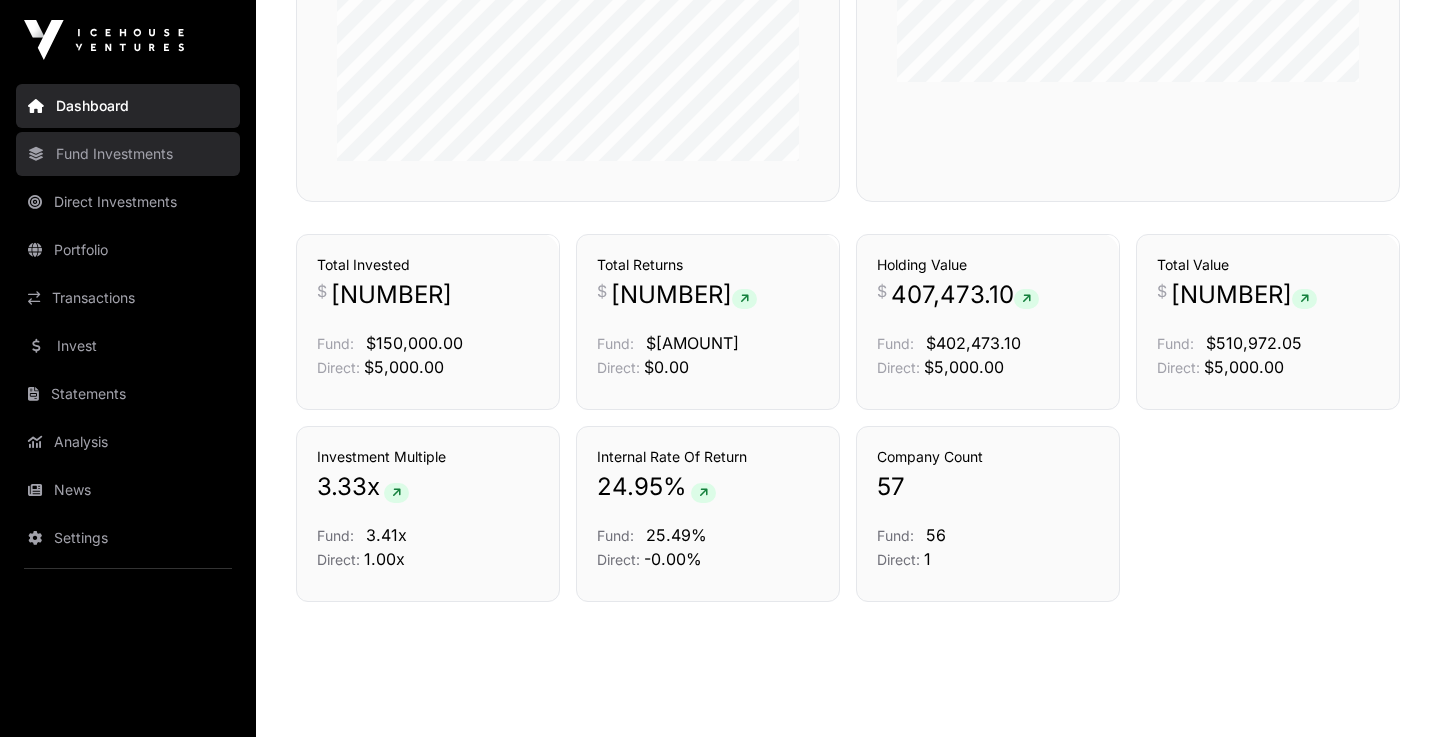 click on "Fund Investments" 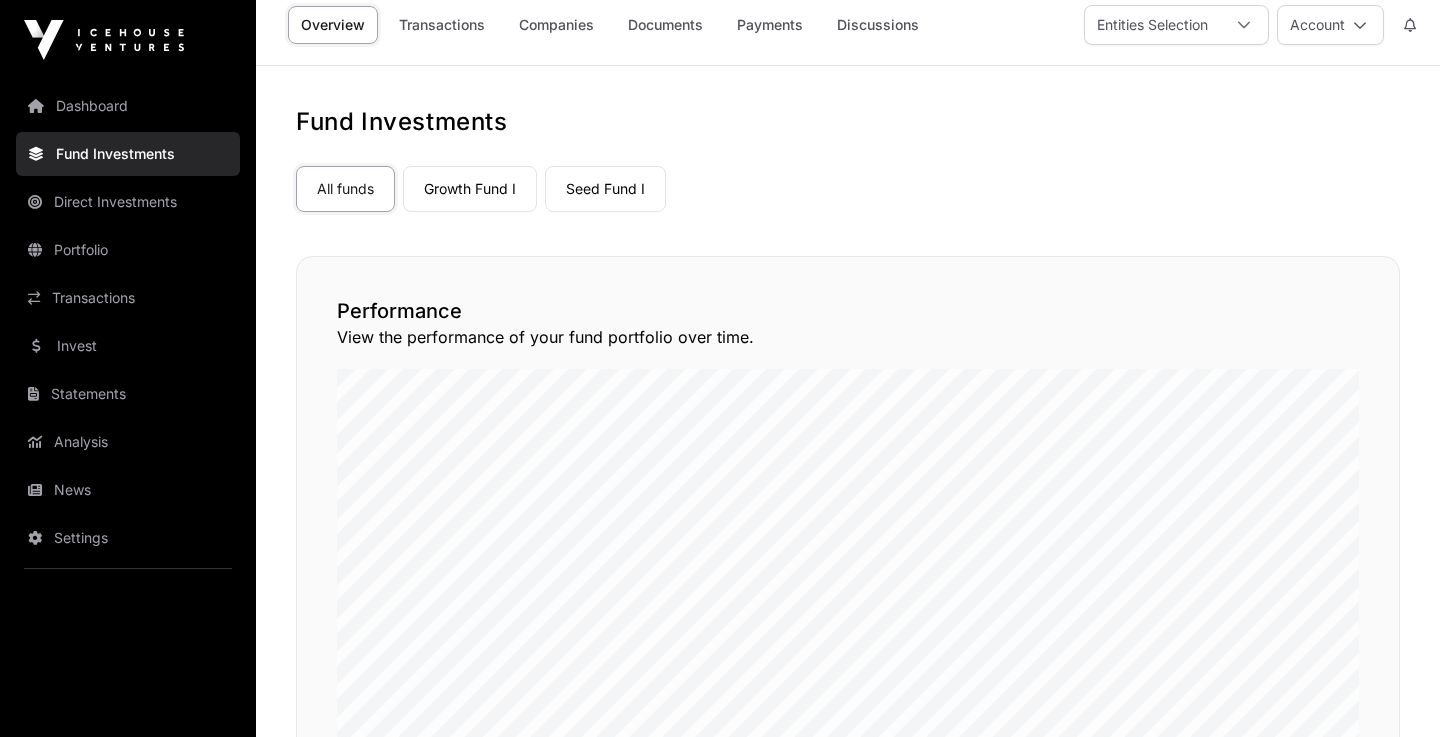 scroll, scrollTop: 16, scrollLeft: 0, axis: vertical 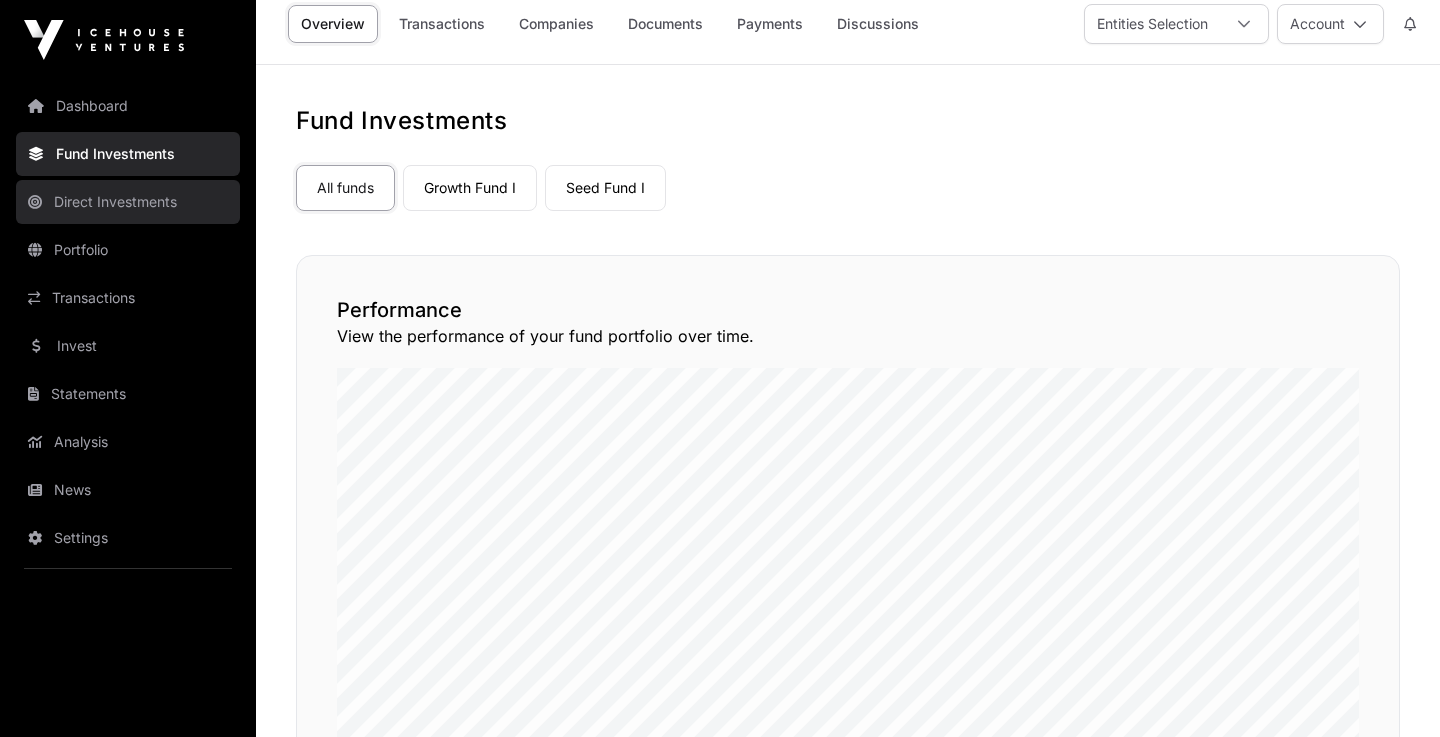 click on "Direct Investments" 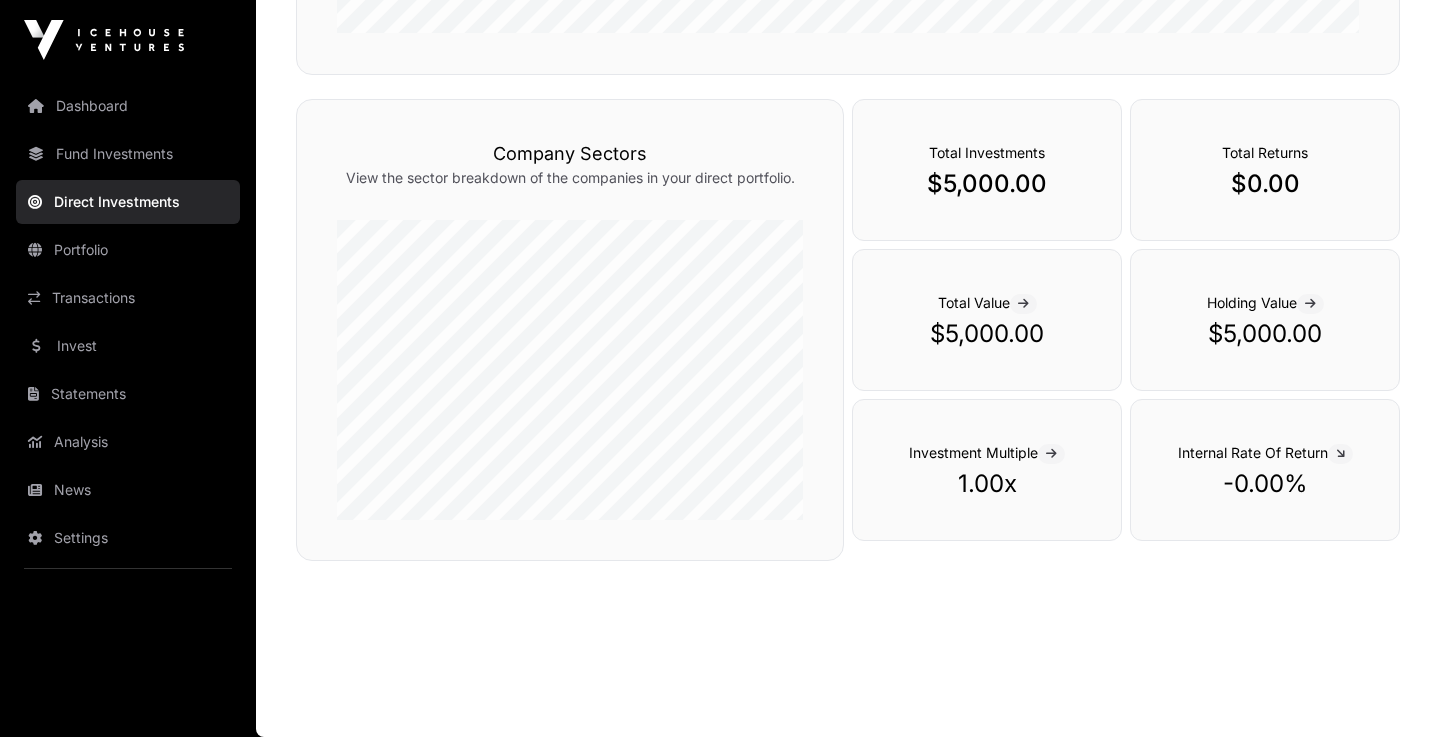 scroll, scrollTop: 645, scrollLeft: 0, axis: vertical 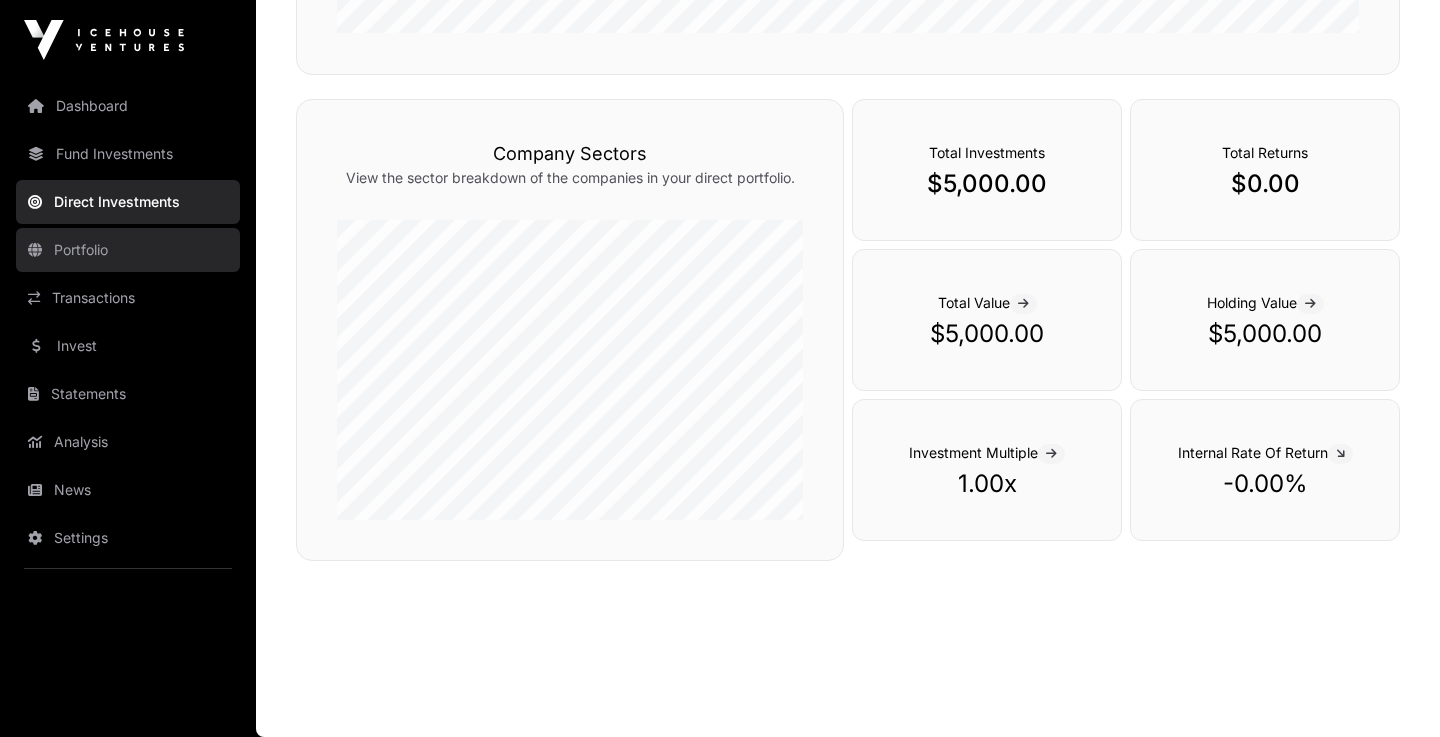 click on "Portfolio" 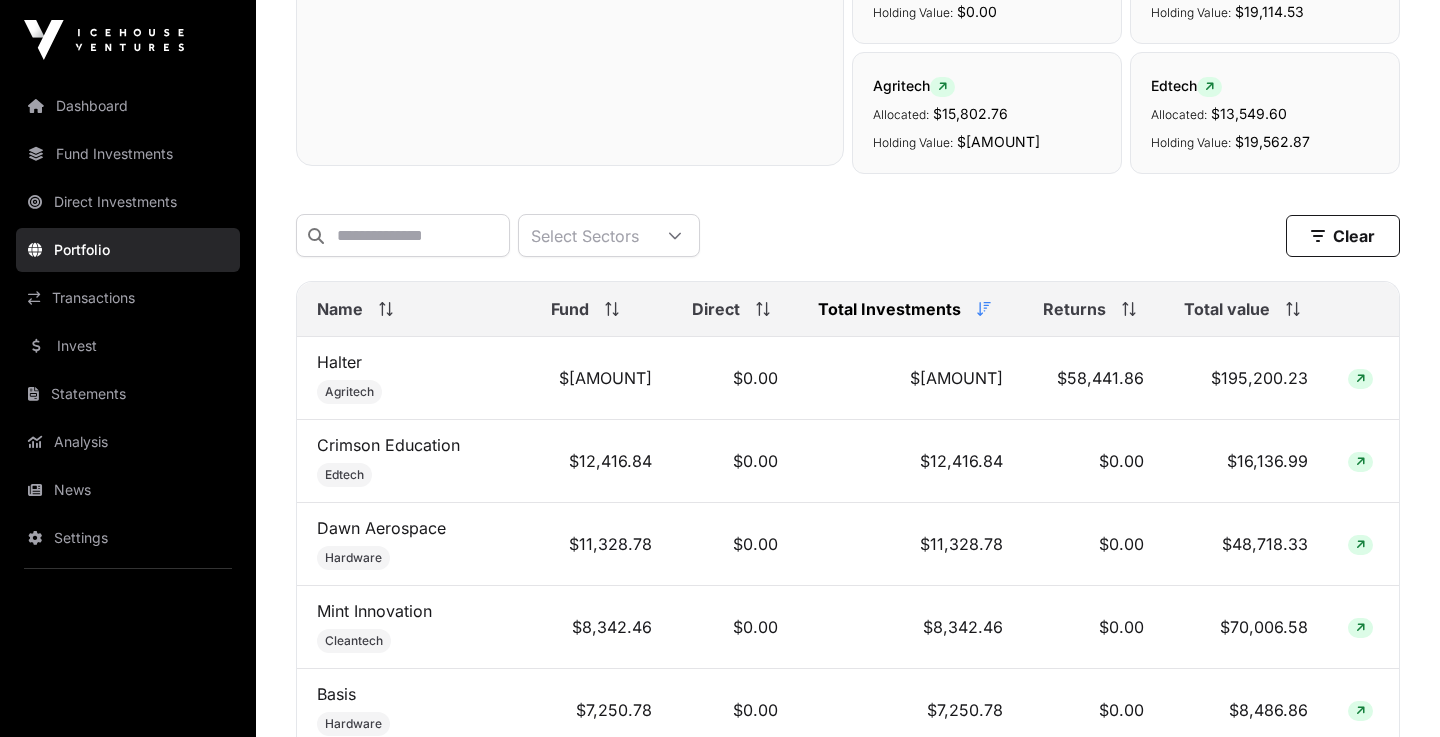 scroll, scrollTop: 0, scrollLeft: 0, axis: both 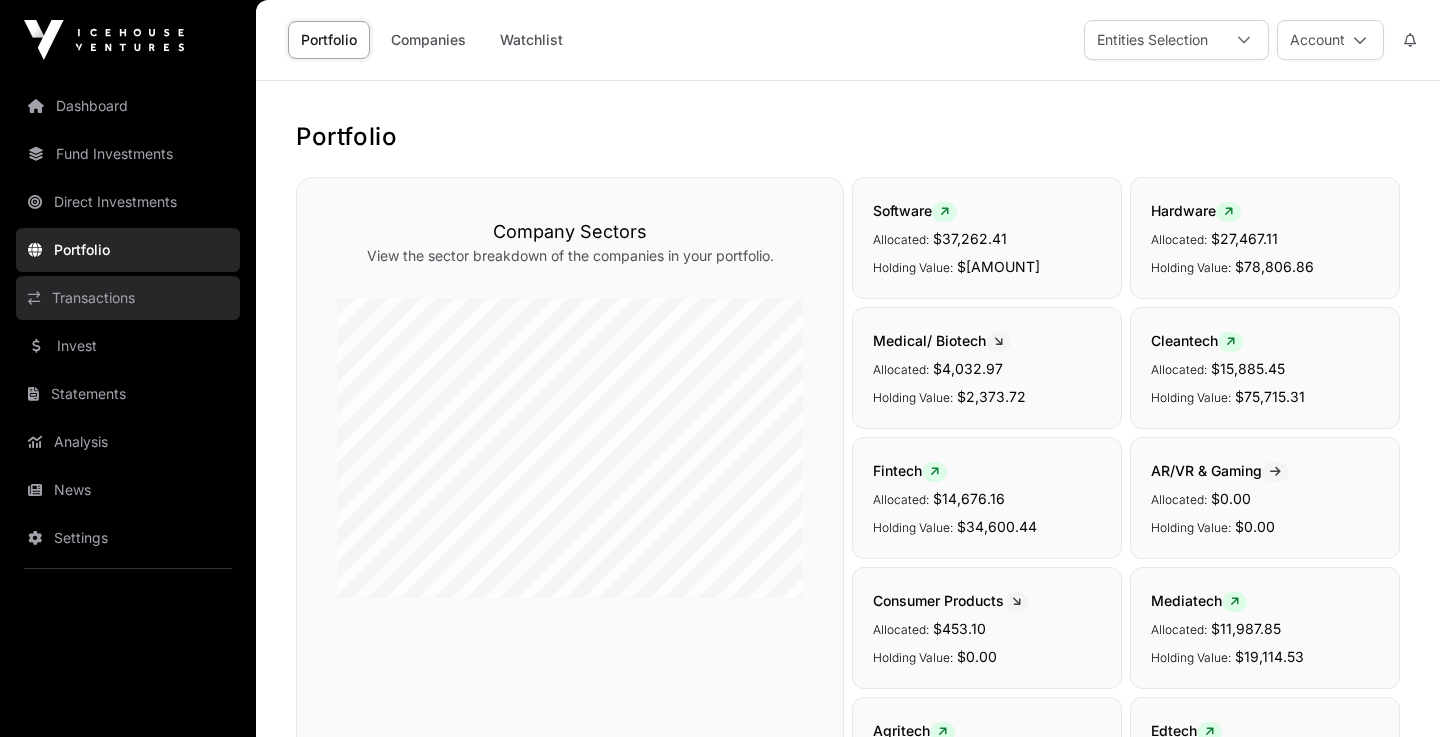 click on "Transactions" 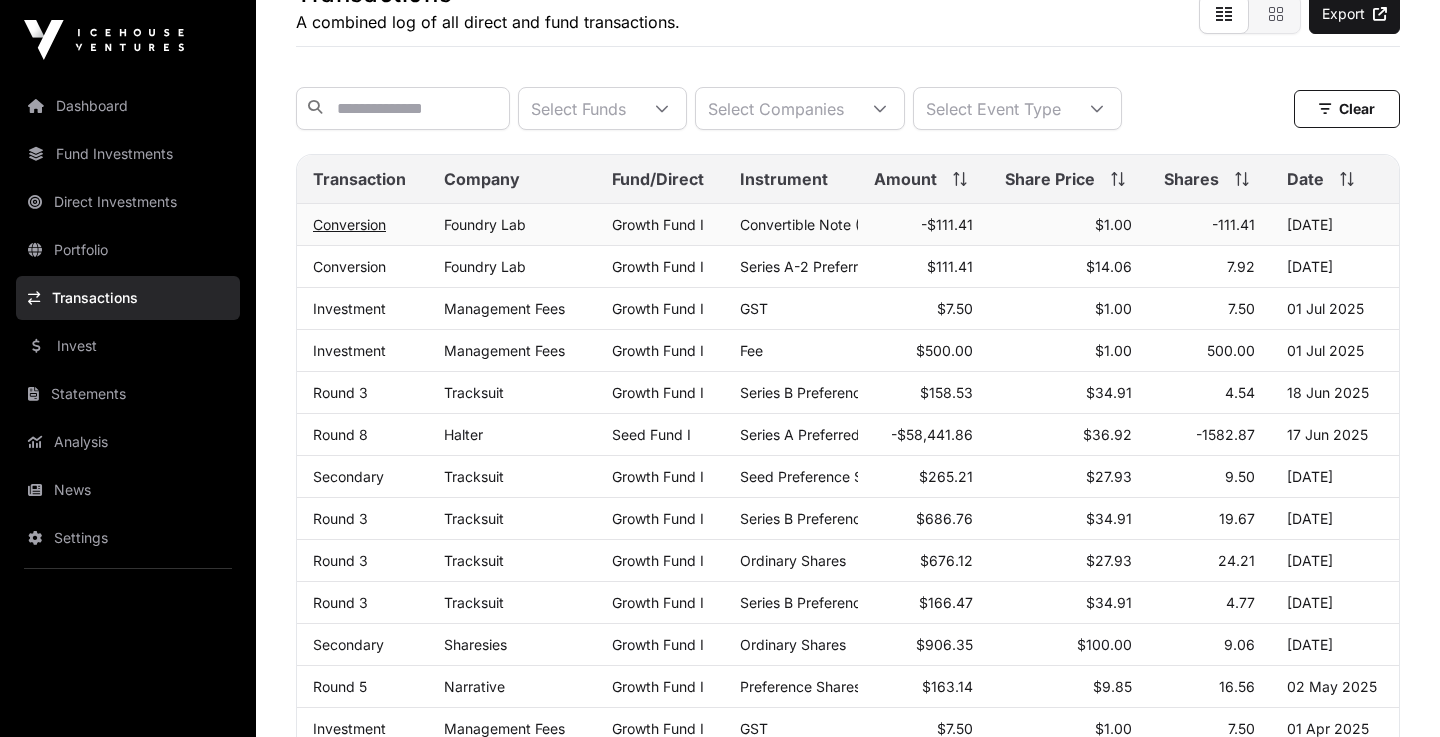 scroll, scrollTop: 150, scrollLeft: 0, axis: vertical 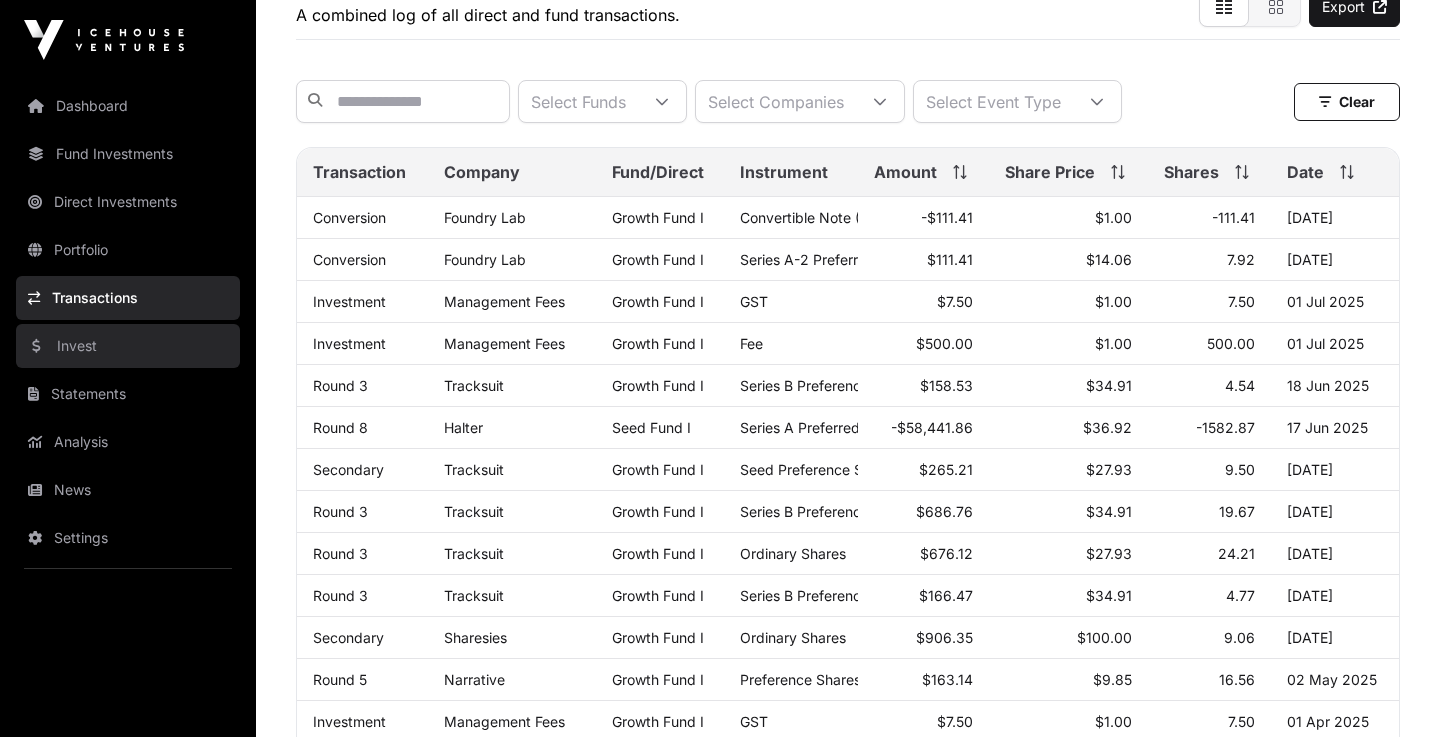 click on "Invest" 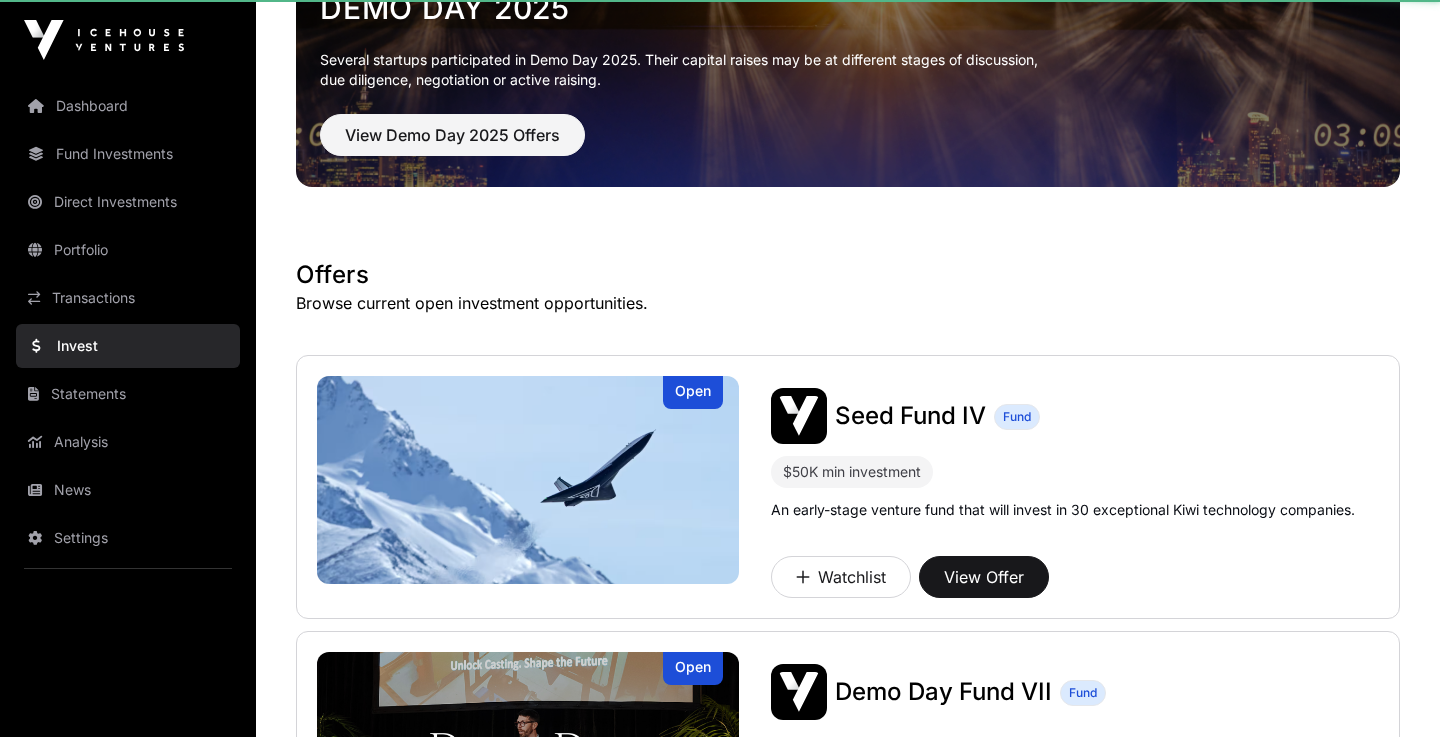 scroll, scrollTop: 0, scrollLeft: 0, axis: both 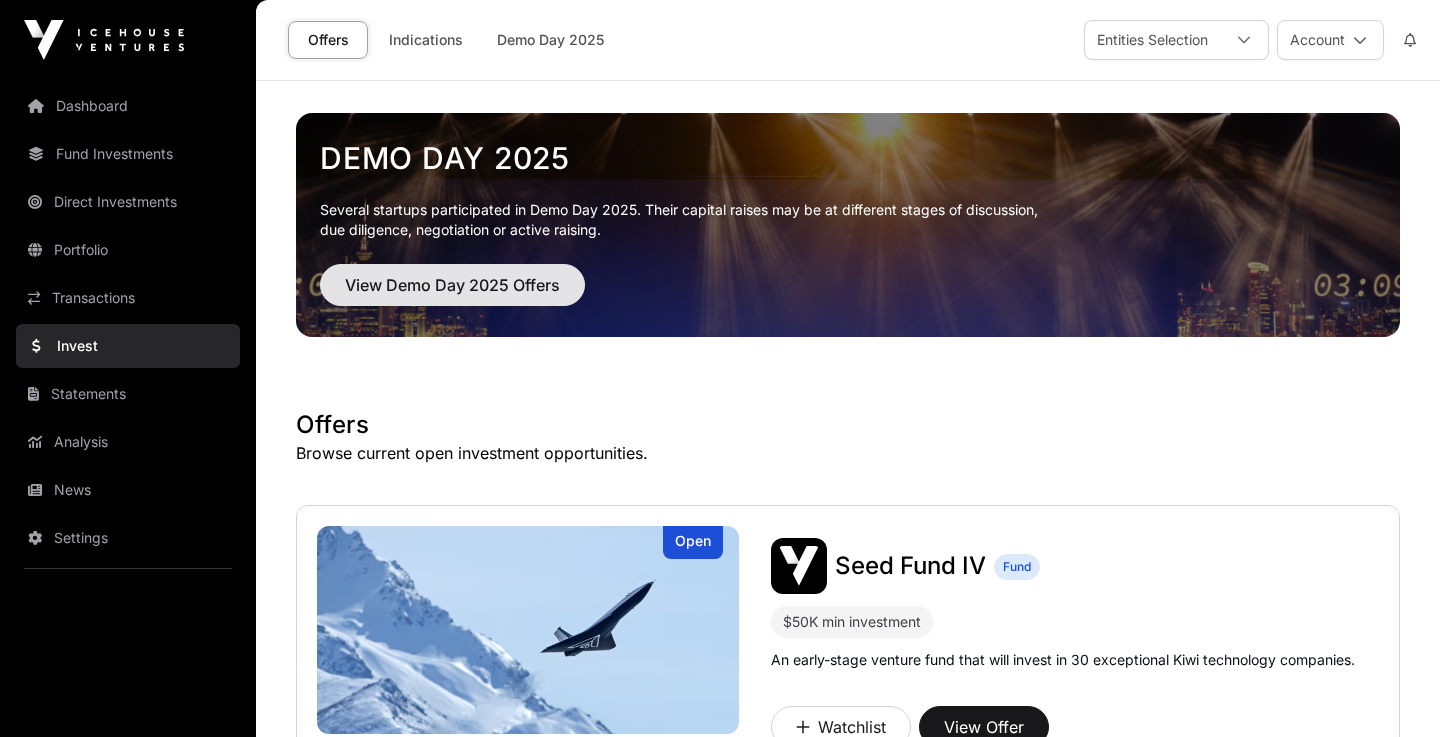 click on "View Demo Day 2025 Offers" 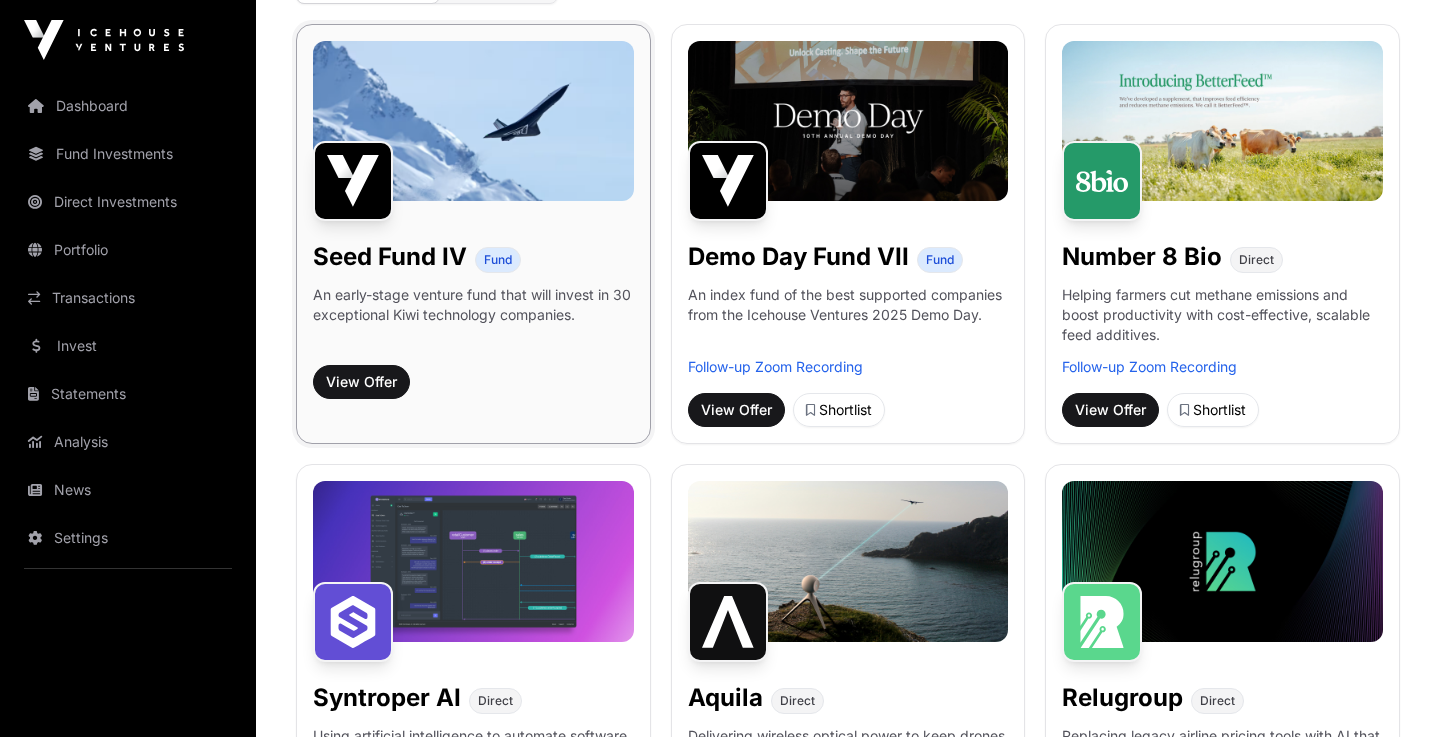 scroll, scrollTop: 290, scrollLeft: 0, axis: vertical 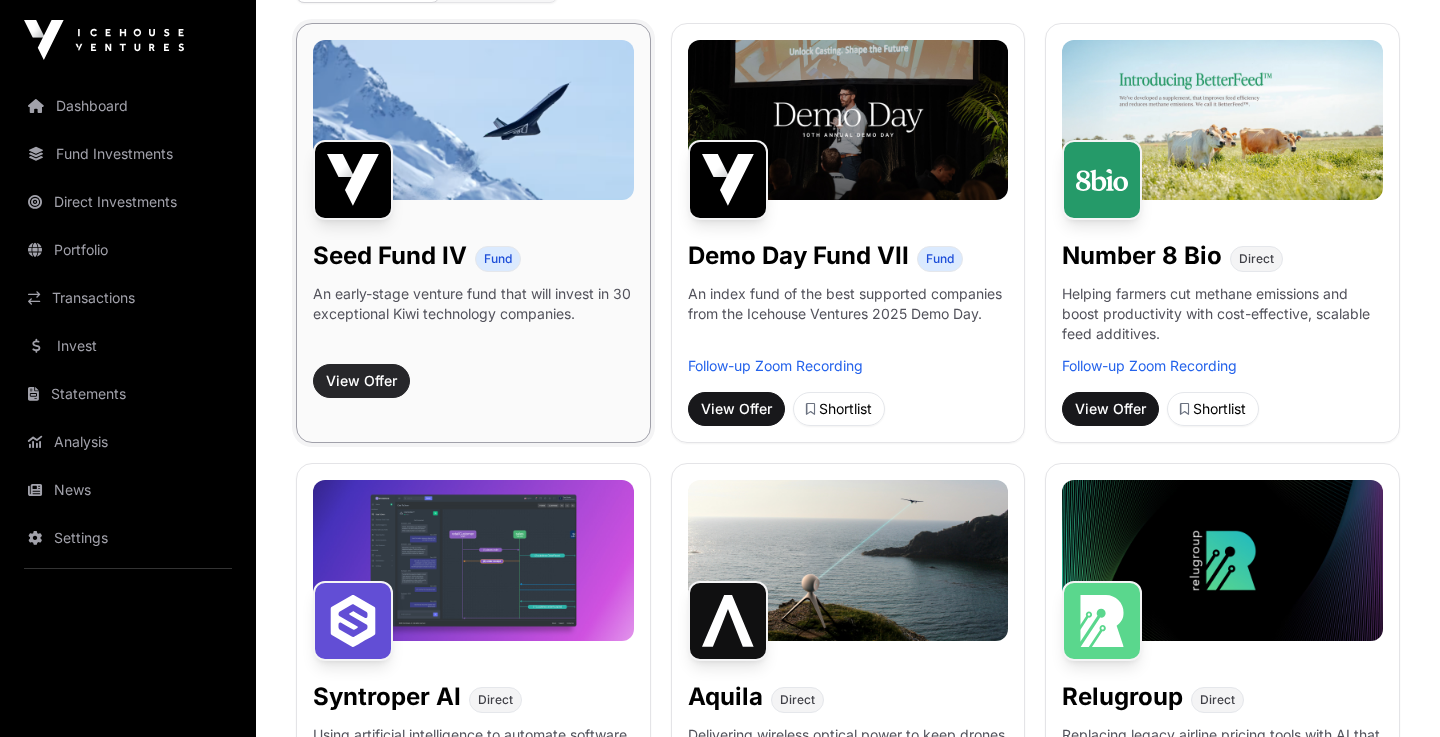 click on "View Offer" 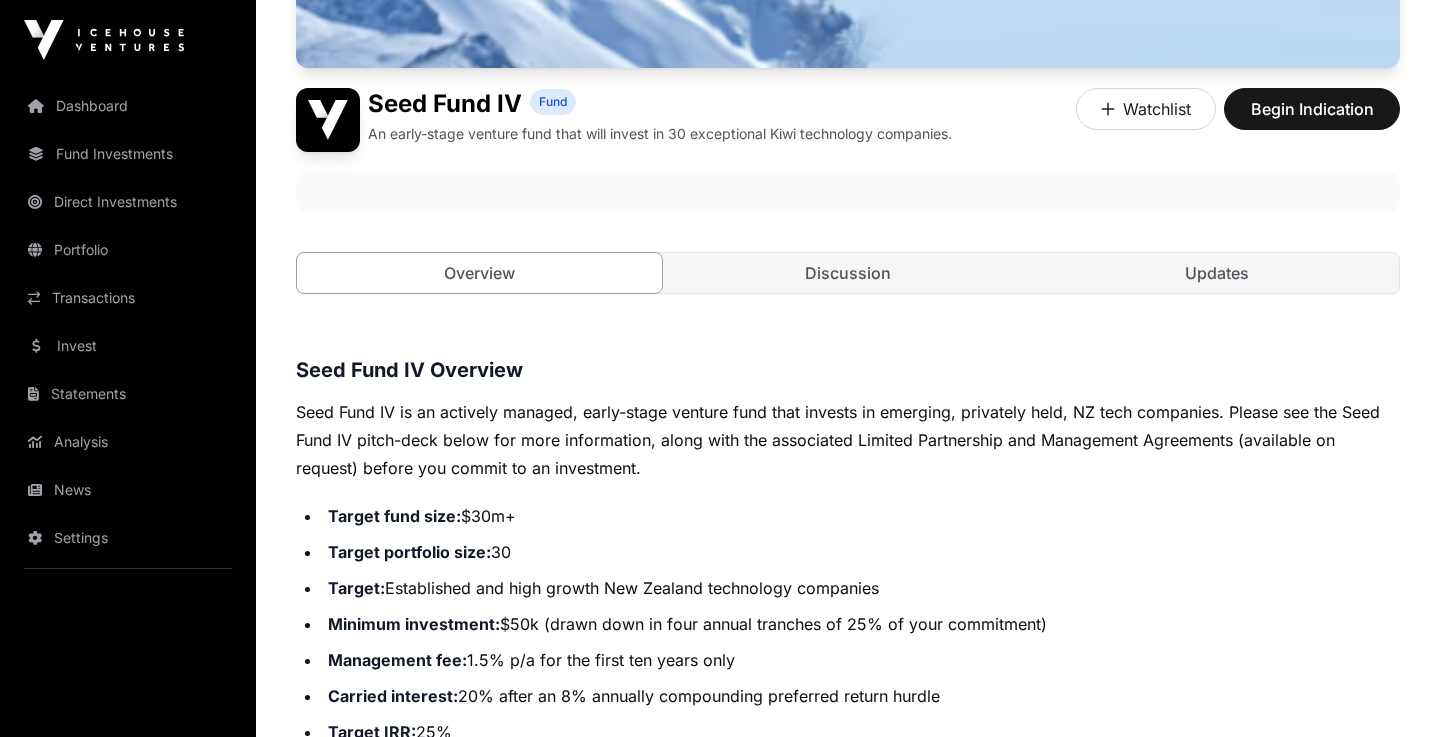 scroll, scrollTop: 465, scrollLeft: 0, axis: vertical 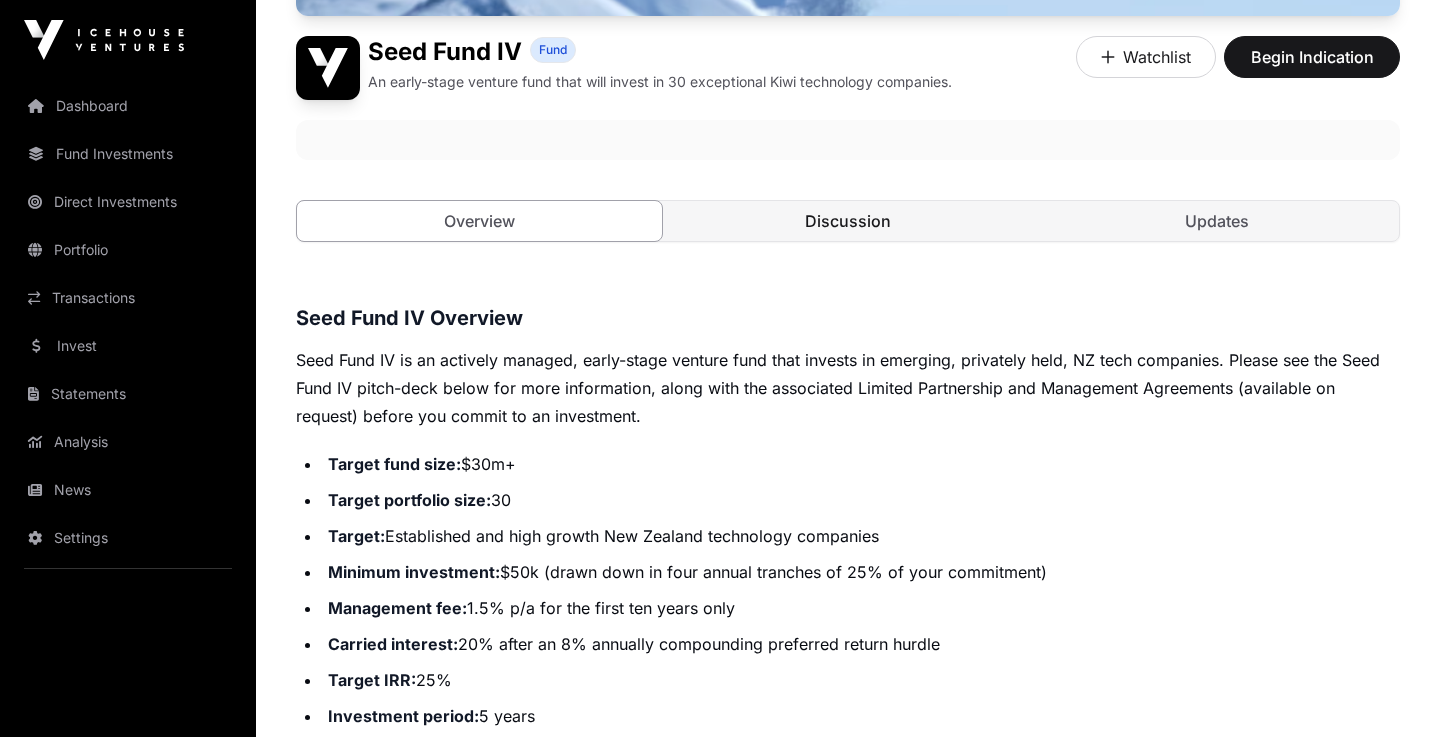 click on "Discussion" 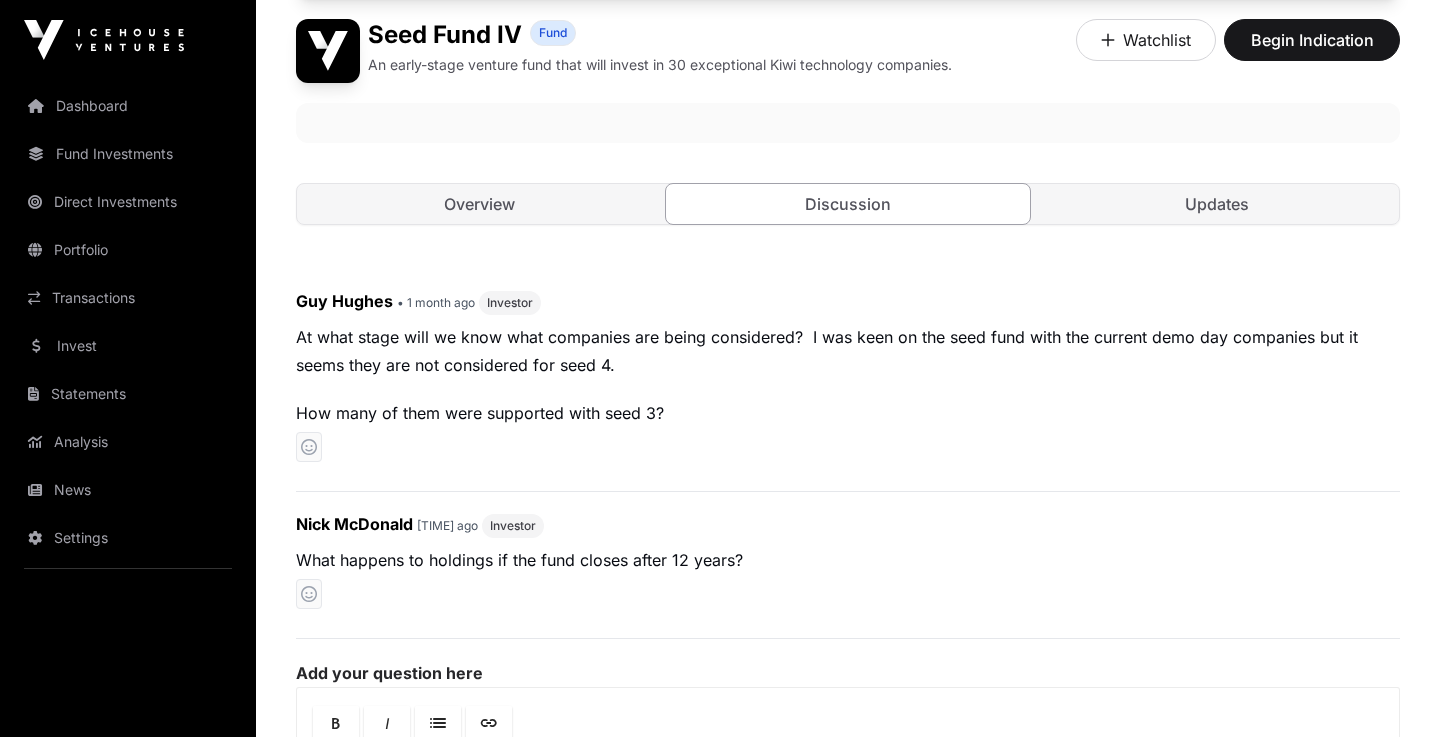 scroll, scrollTop: 335, scrollLeft: 0, axis: vertical 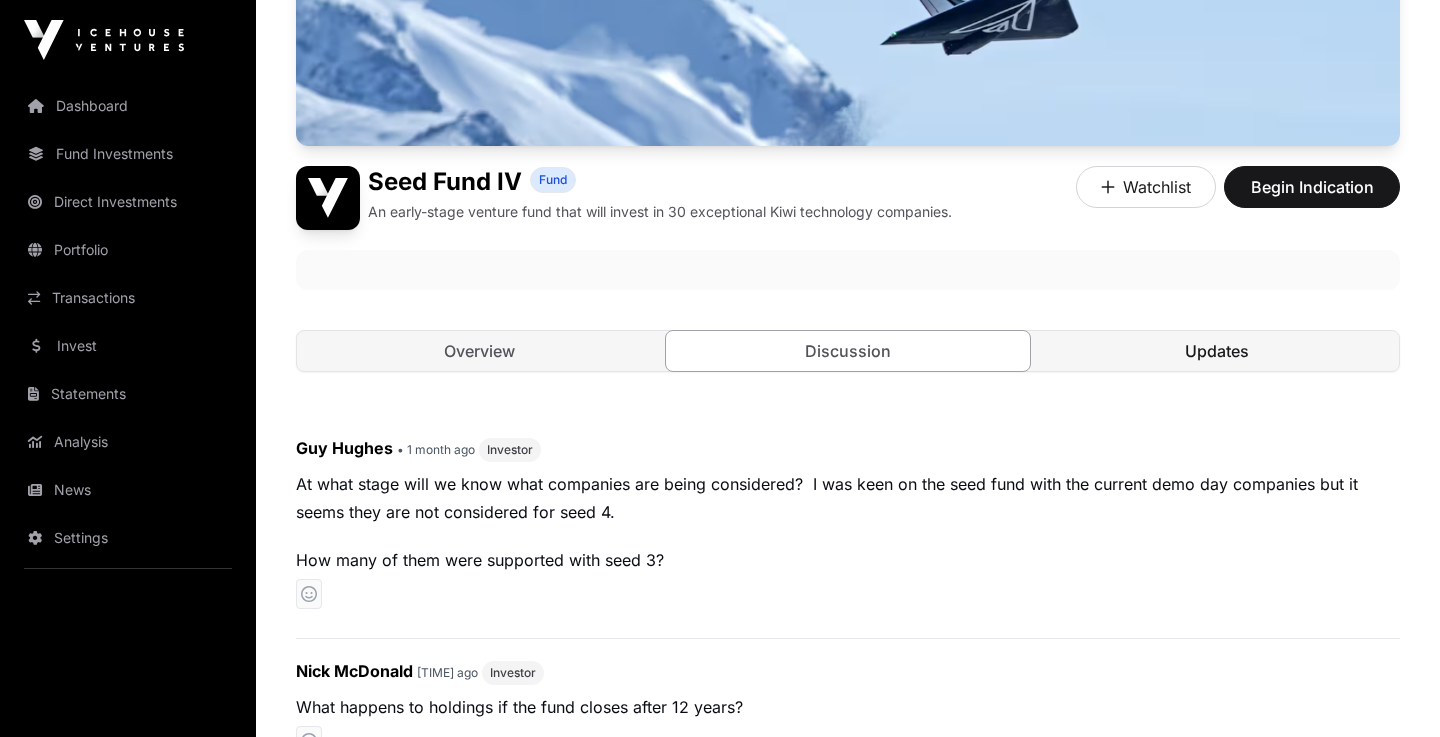 click on "Updates" 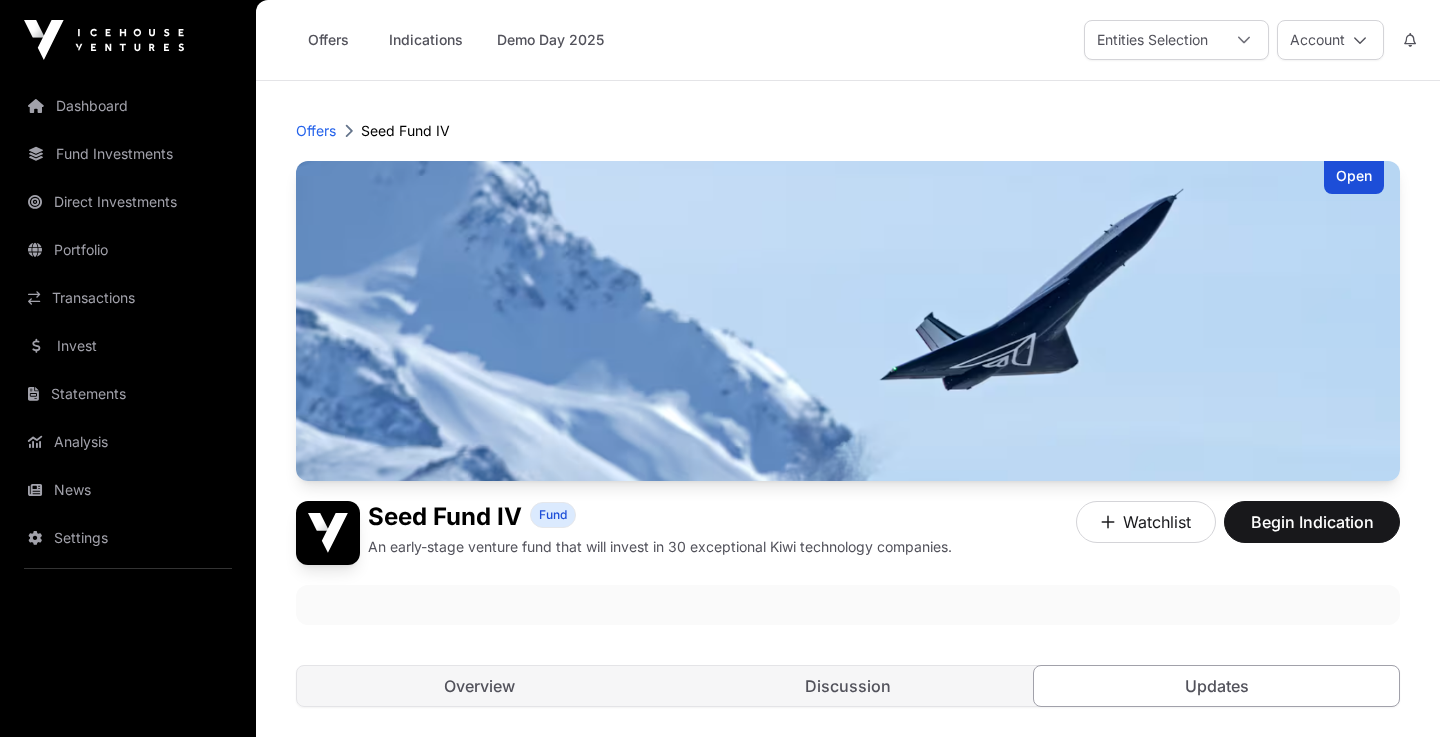 scroll, scrollTop: 0, scrollLeft: 0, axis: both 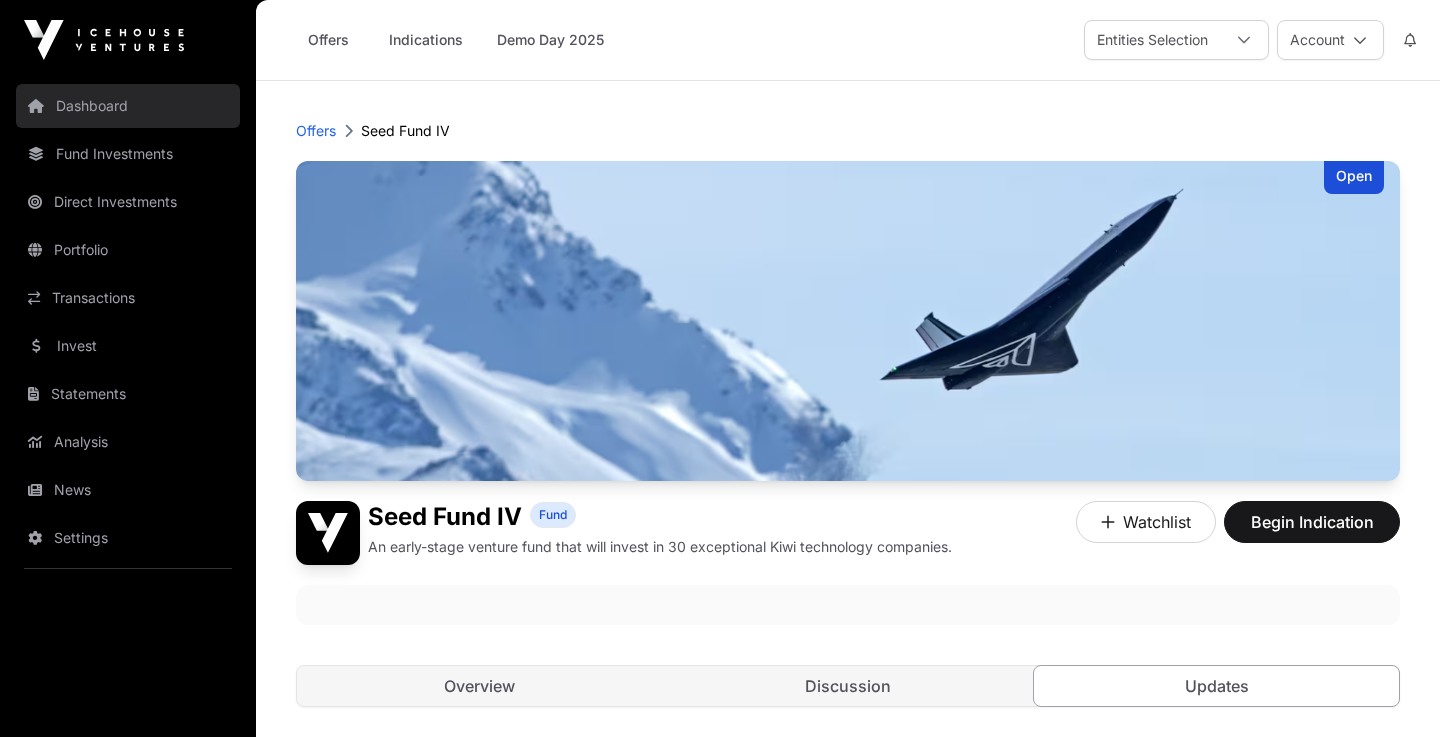 click on "Dashboard" 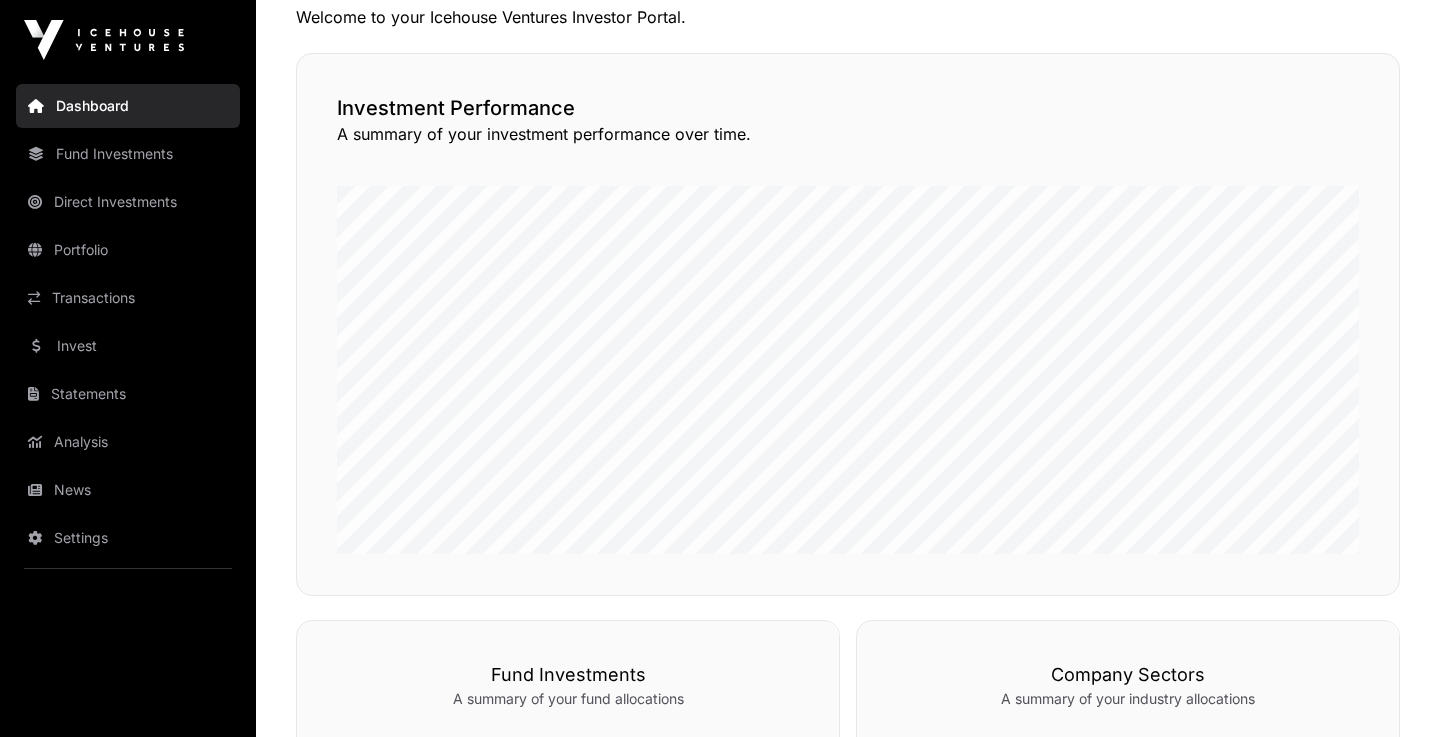 scroll, scrollTop: 410, scrollLeft: 0, axis: vertical 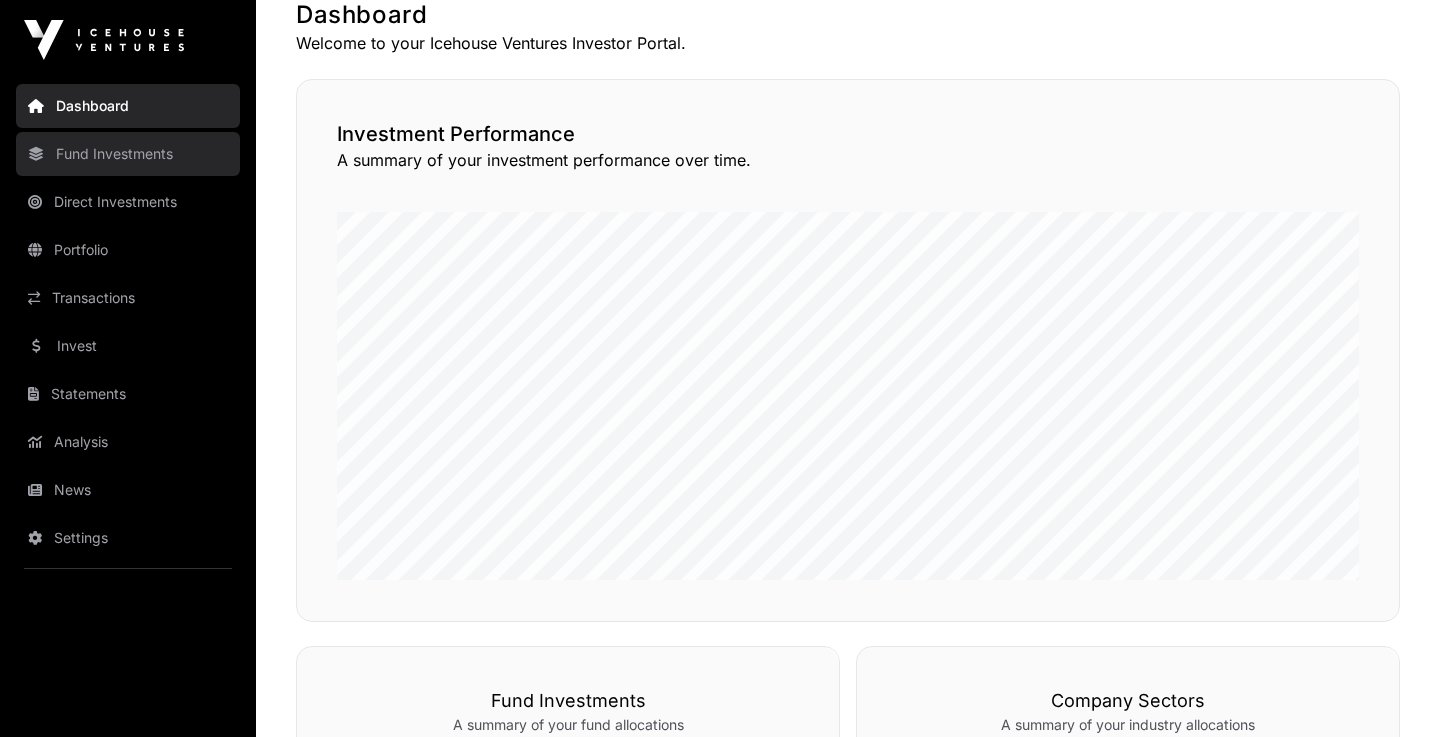 click on "Fund Investments" 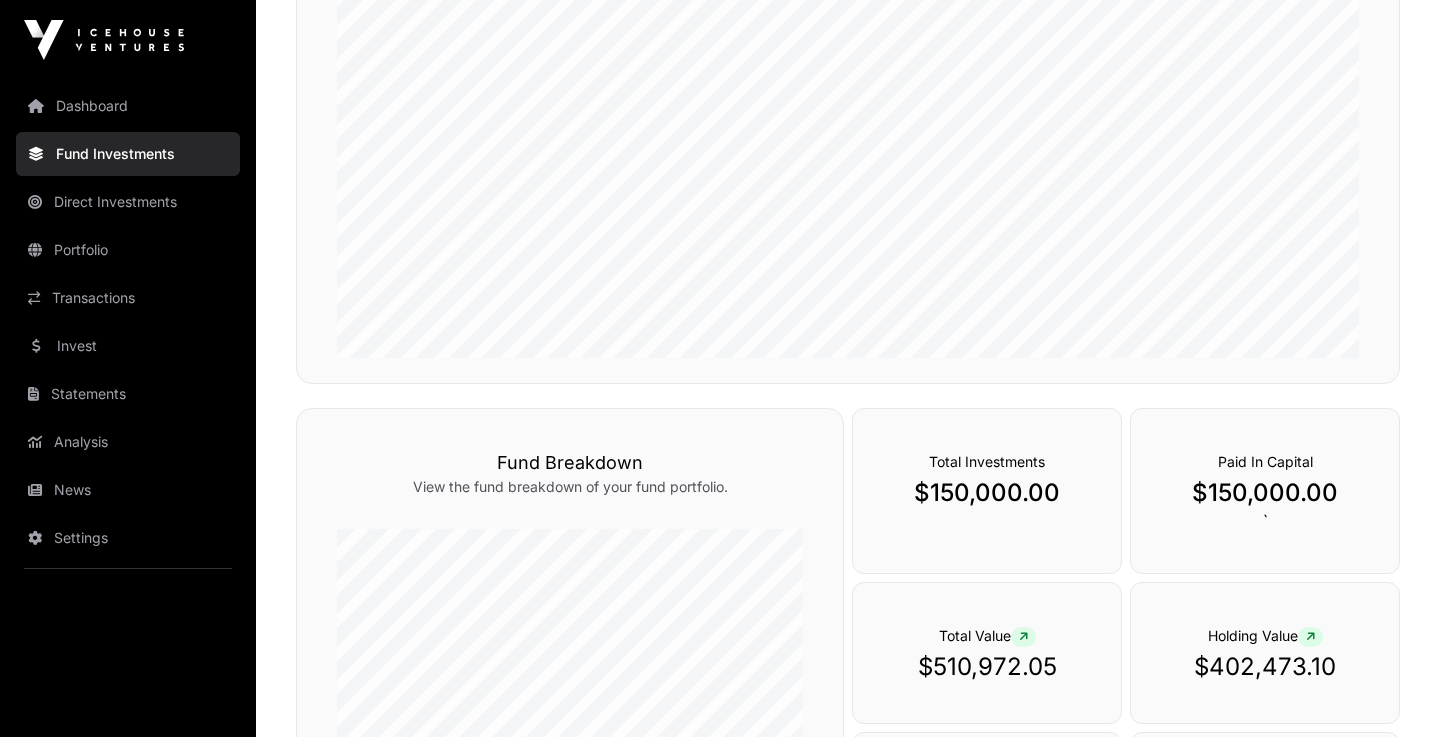 scroll, scrollTop: 0, scrollLeft: 0, axis: both 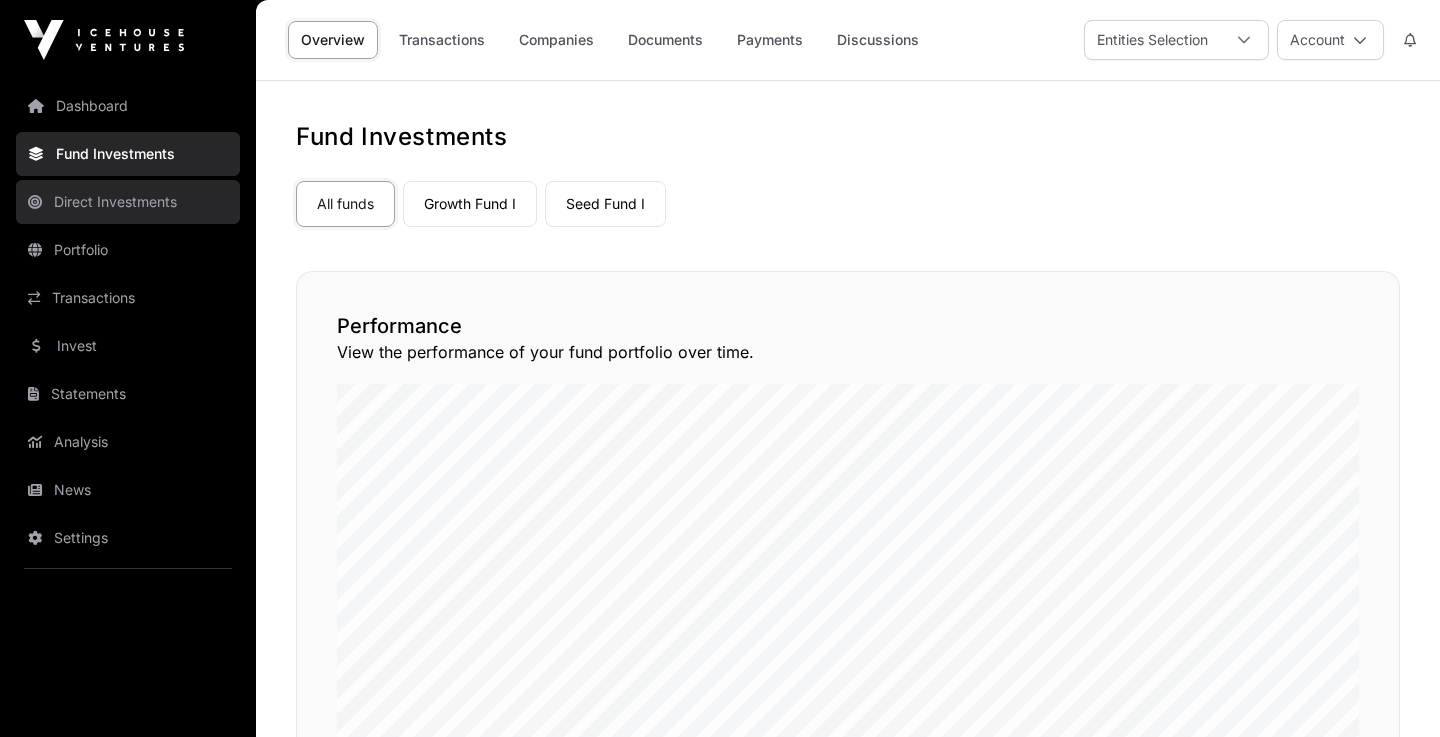 click on "Direct Investments" 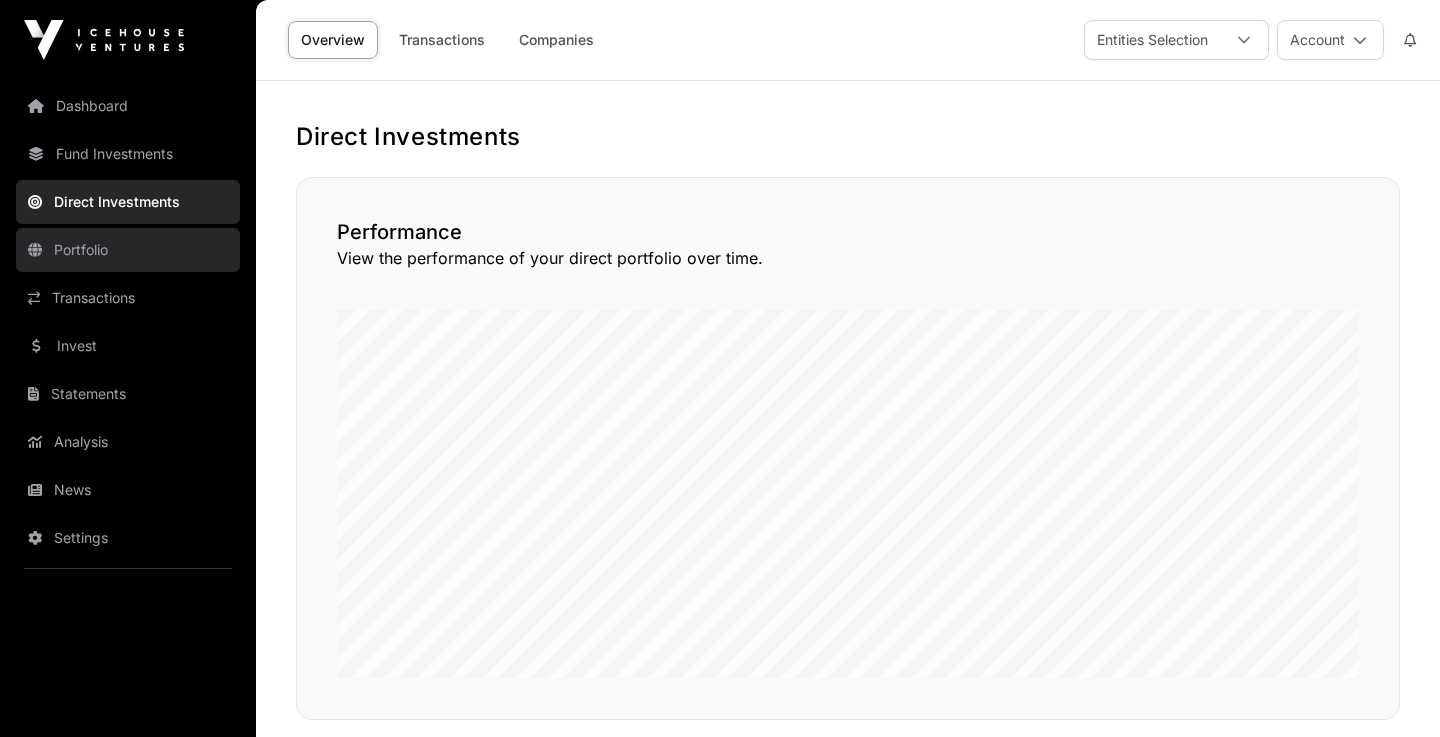 click on "Portfolio" 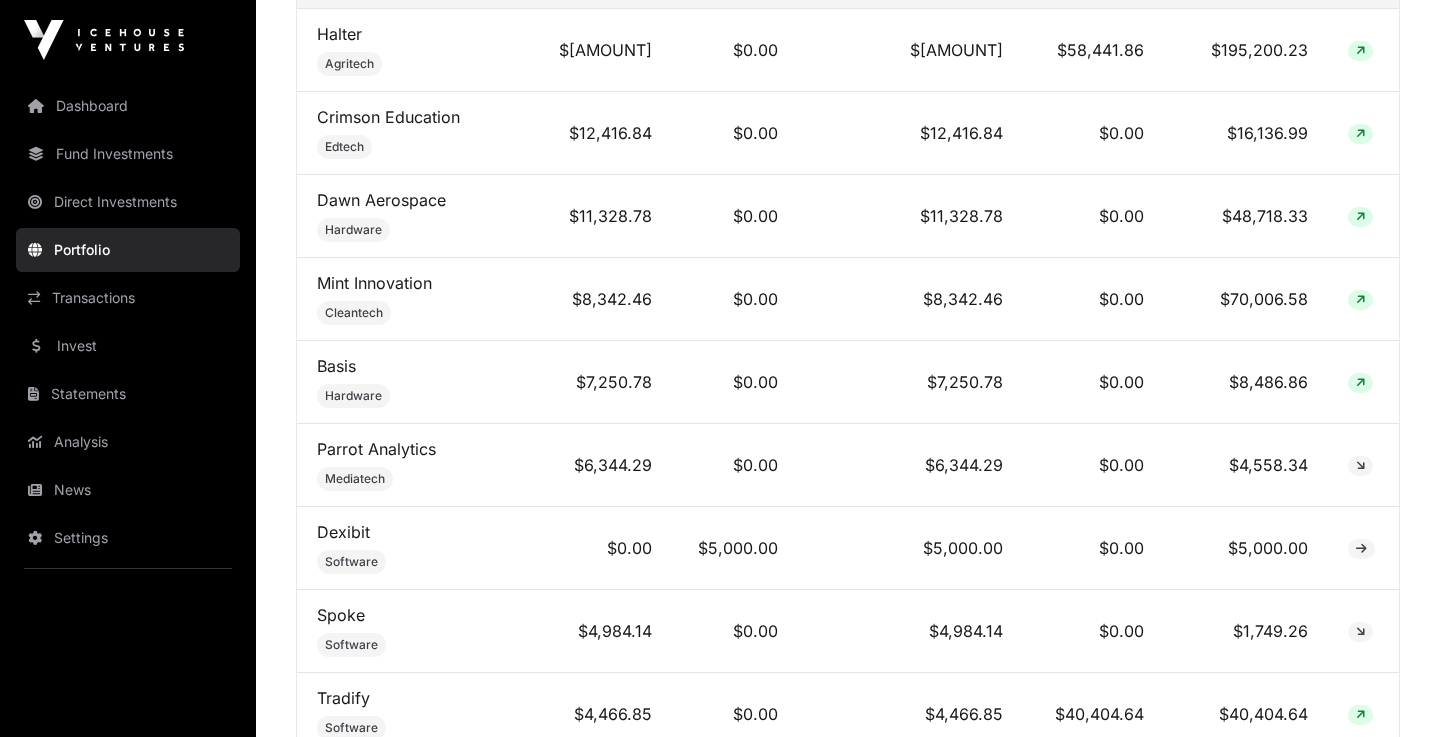 scroll, scrollTop: 986, scrollLeft: 0, axis: vertical 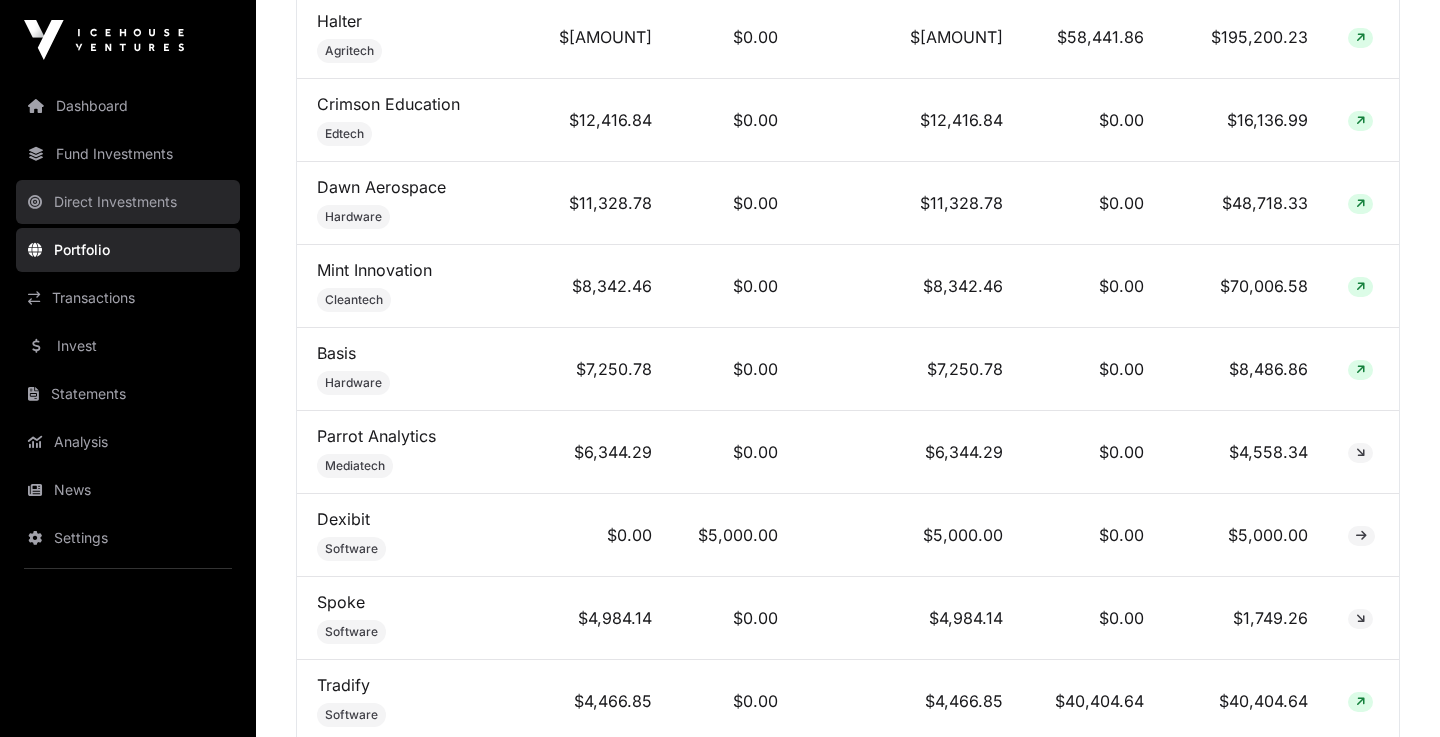 click on "Direct Investments" 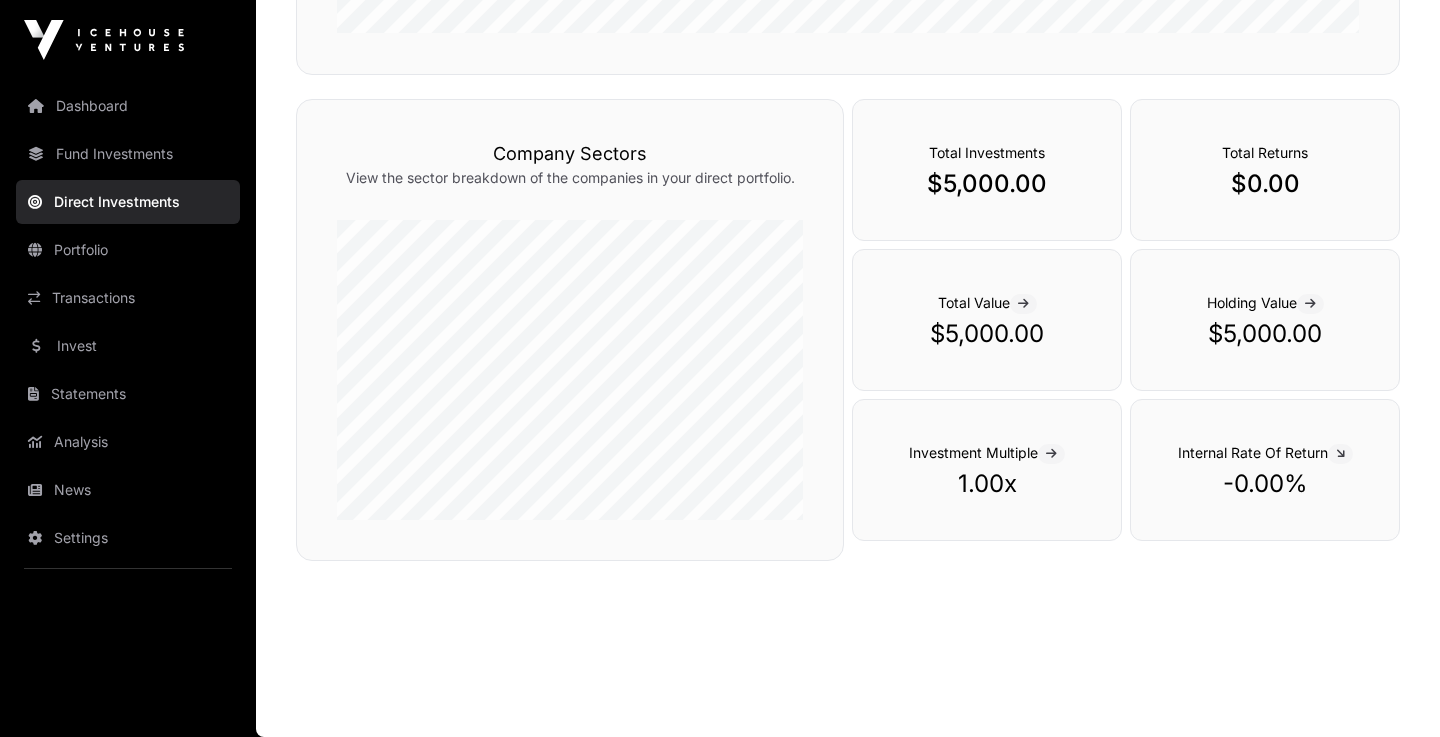 scroll, scrollTop: 0, scrollLeft: 0, axis: both 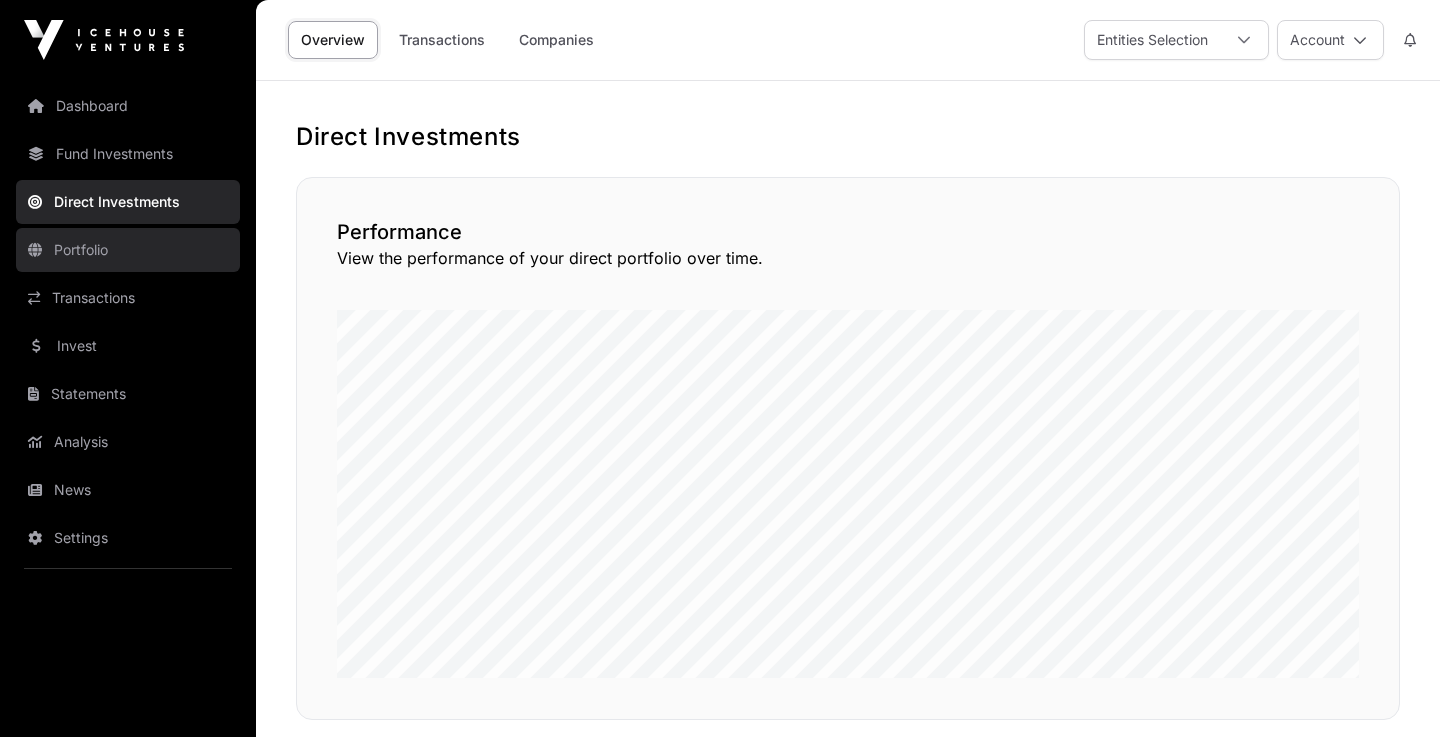 click on "Portfolio" 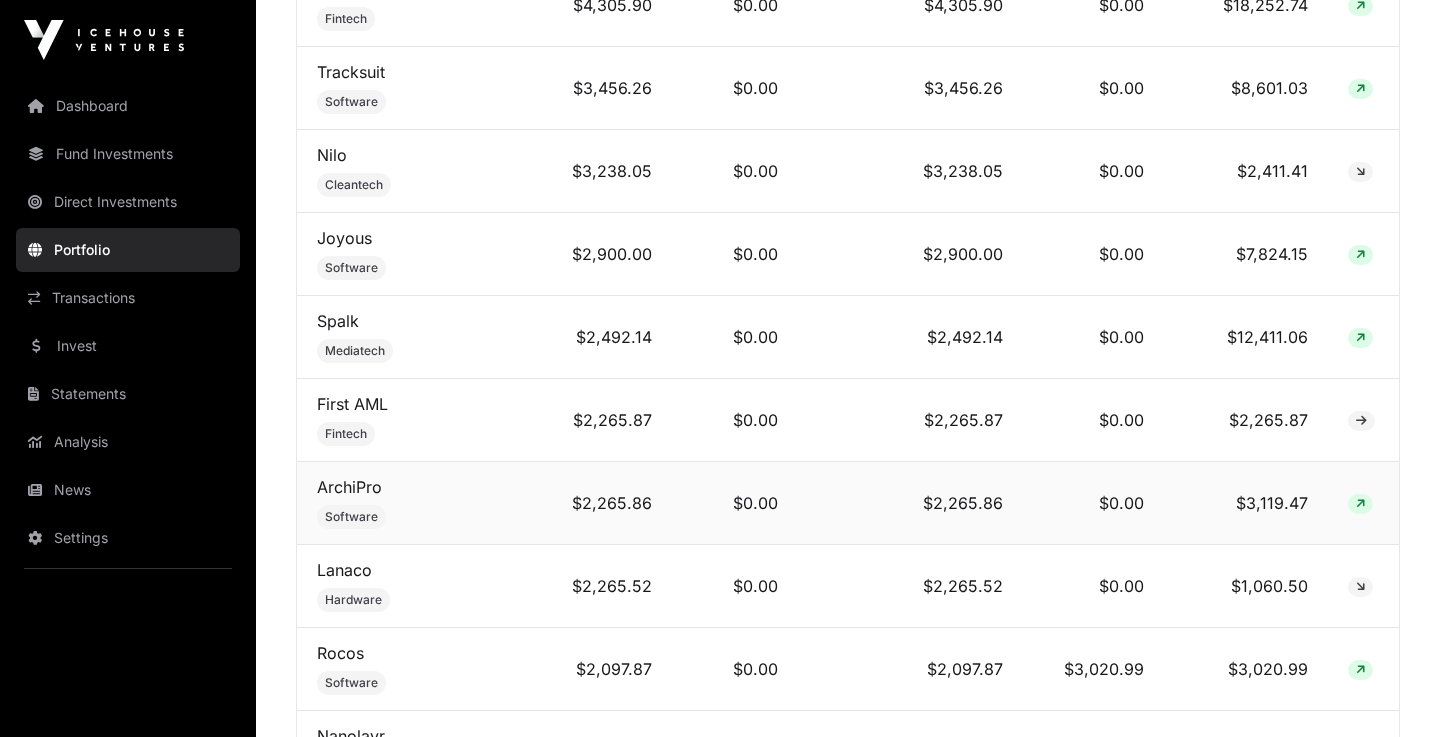 scroll, scrollTop: 1885, scrollLeft: 0, axis: vertical 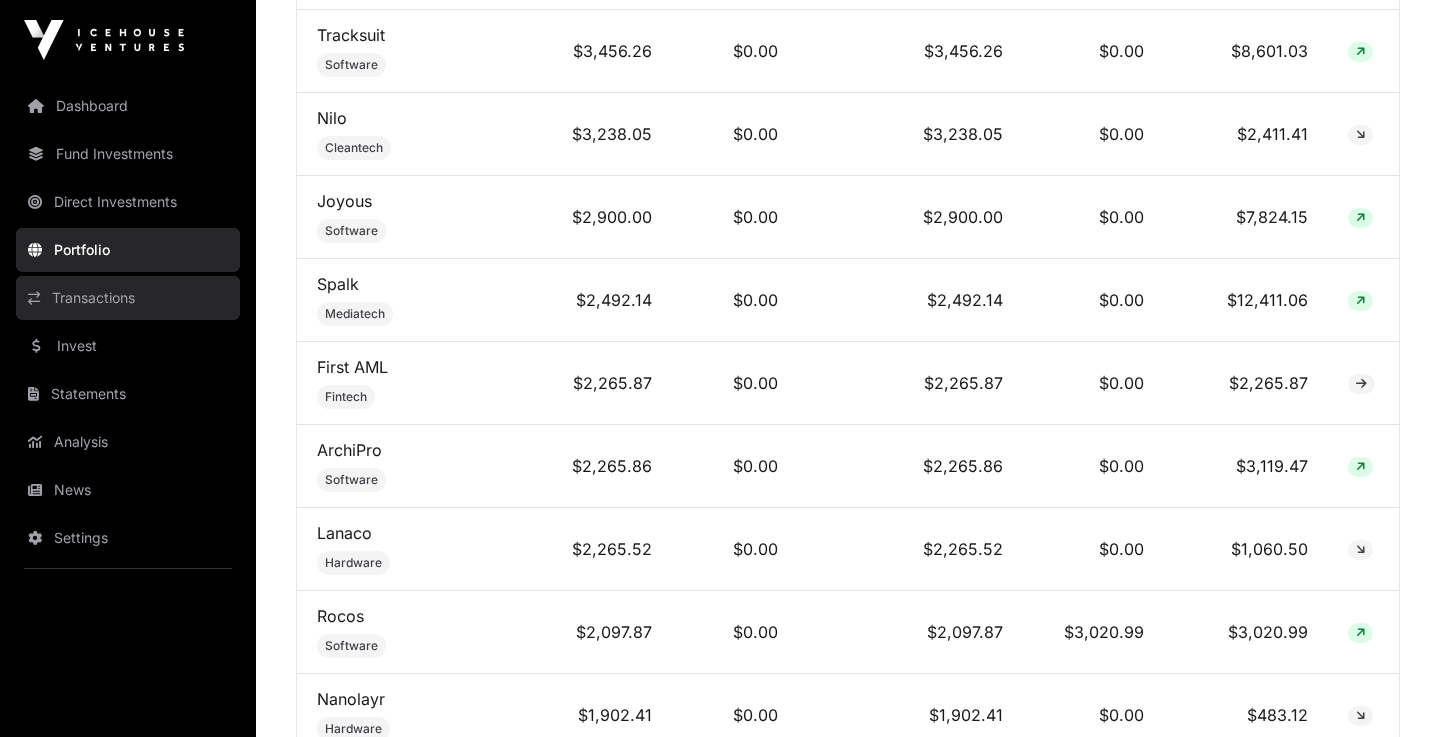 click on "Transactions" 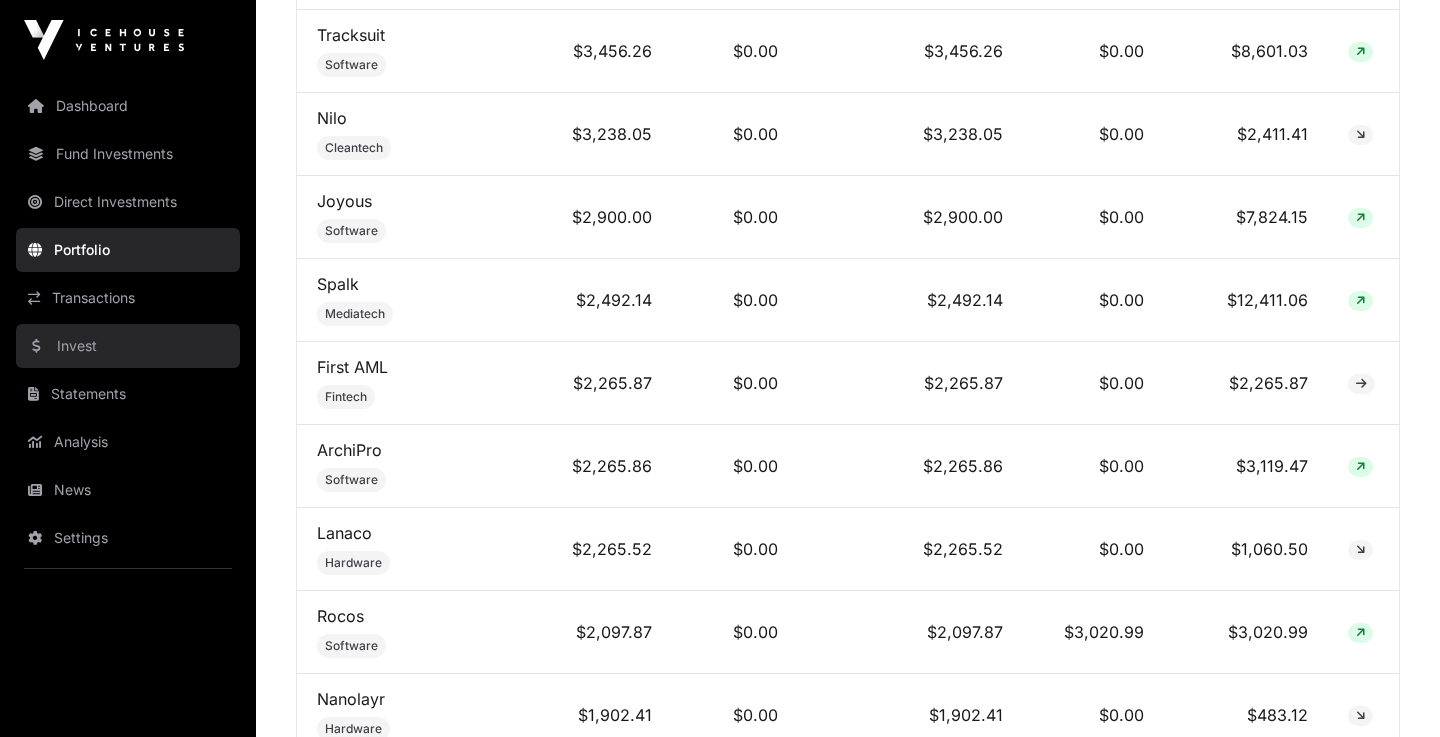 click on "Invest" 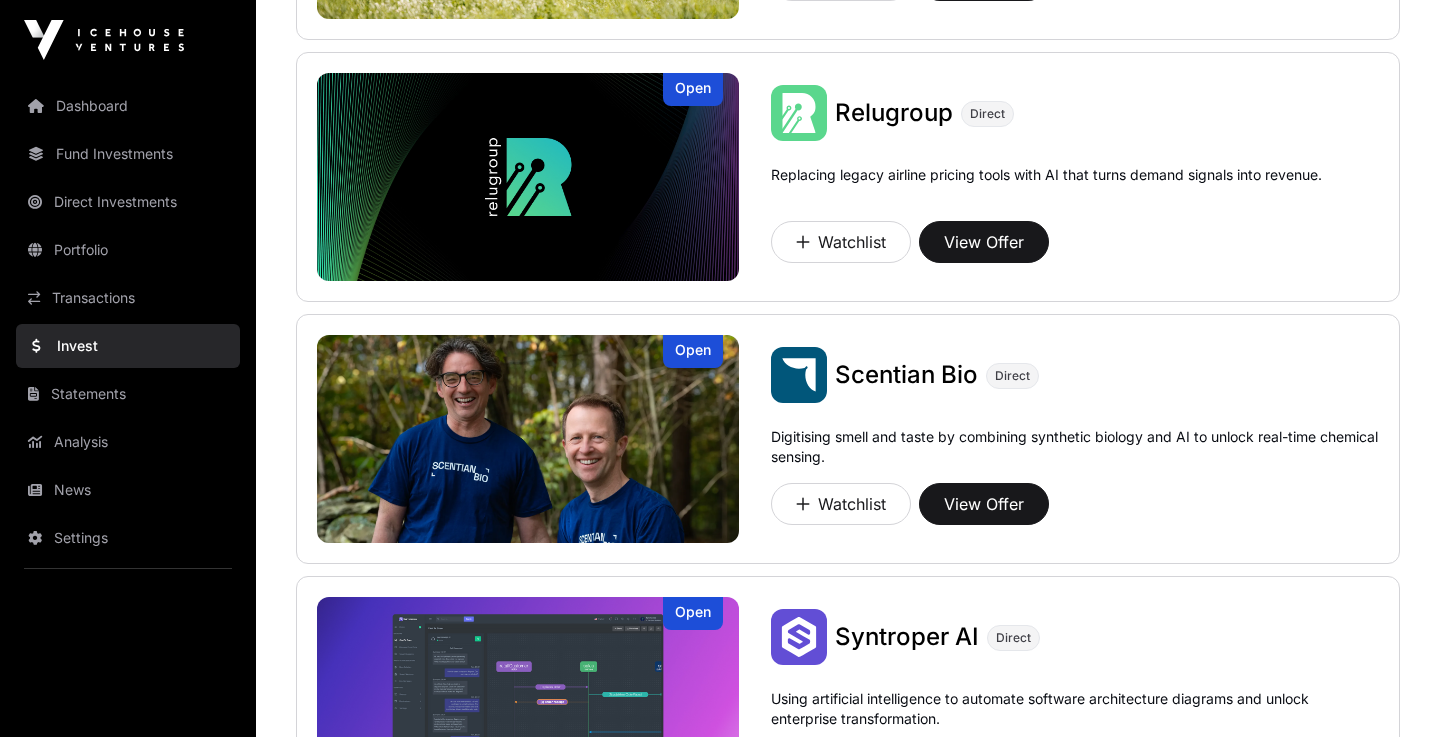 scroll, scrollTop: 1779, scrollLeft: 0, axis: vertical 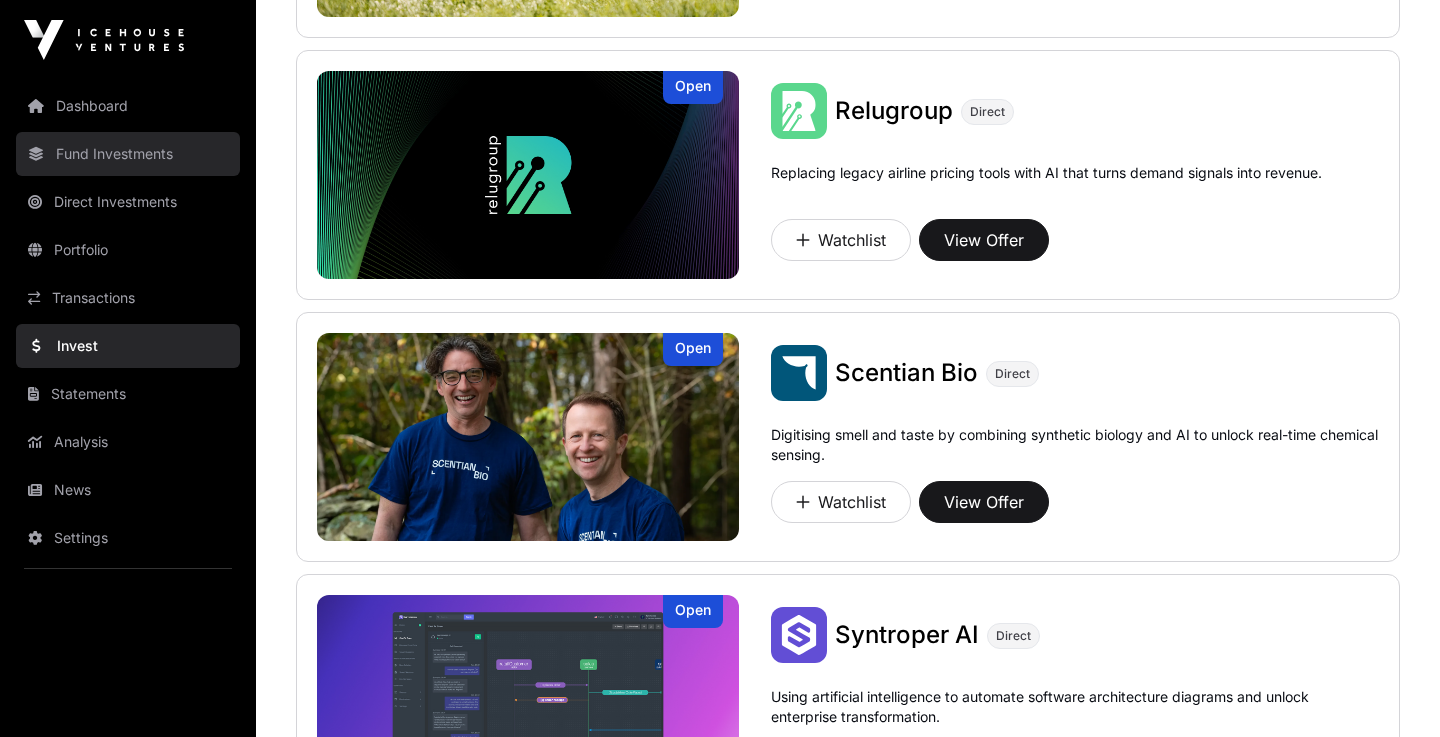 click on "Fund Investments" 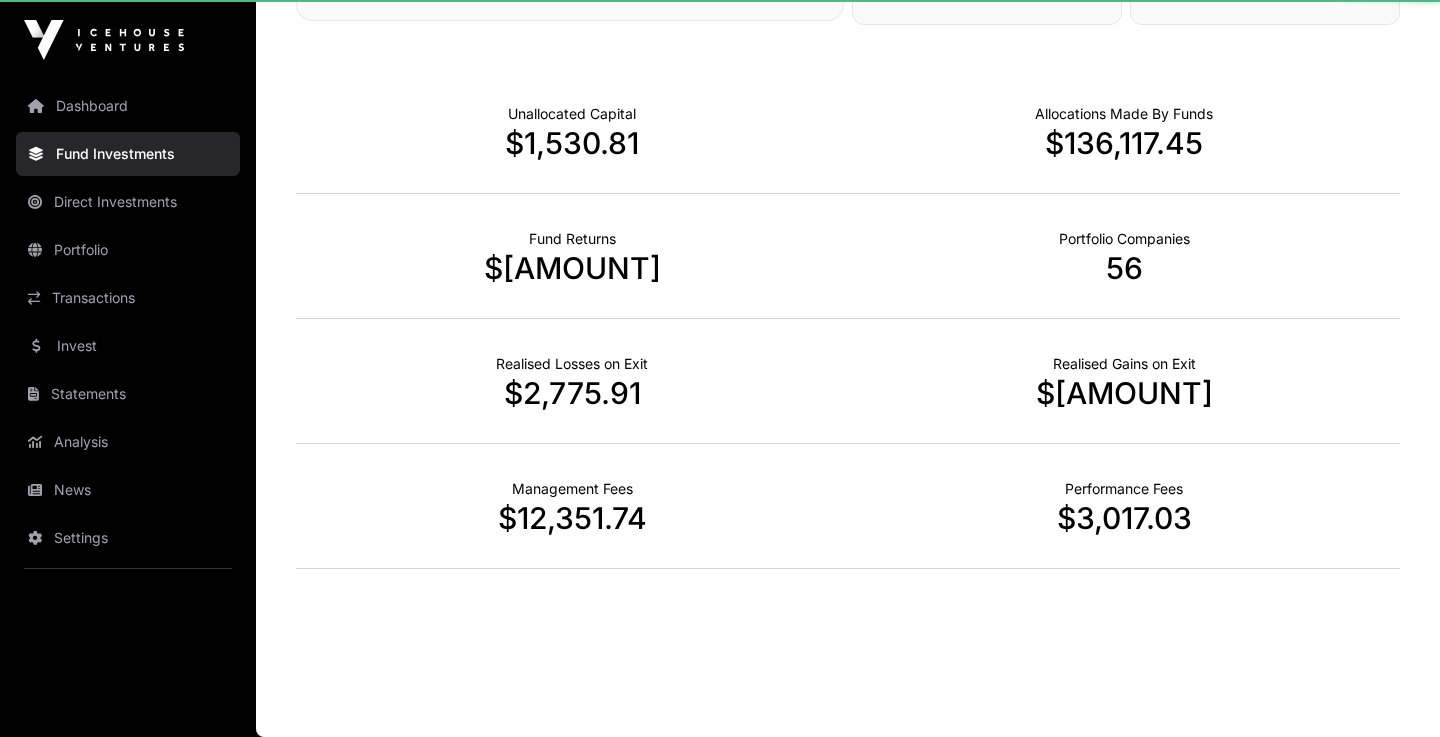 scroll, scrollTop: 0, scrollLeft: 0, axis: both 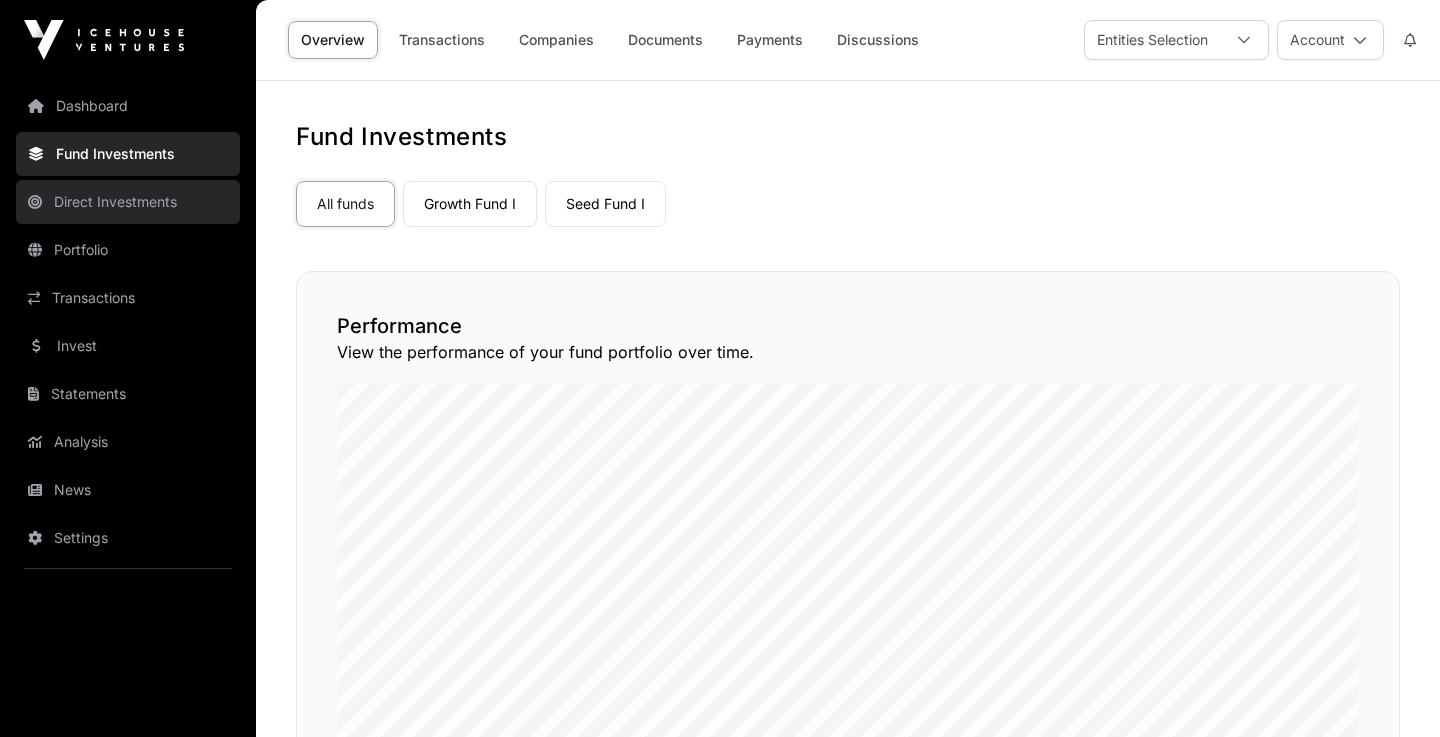 click on "Direct Investments" 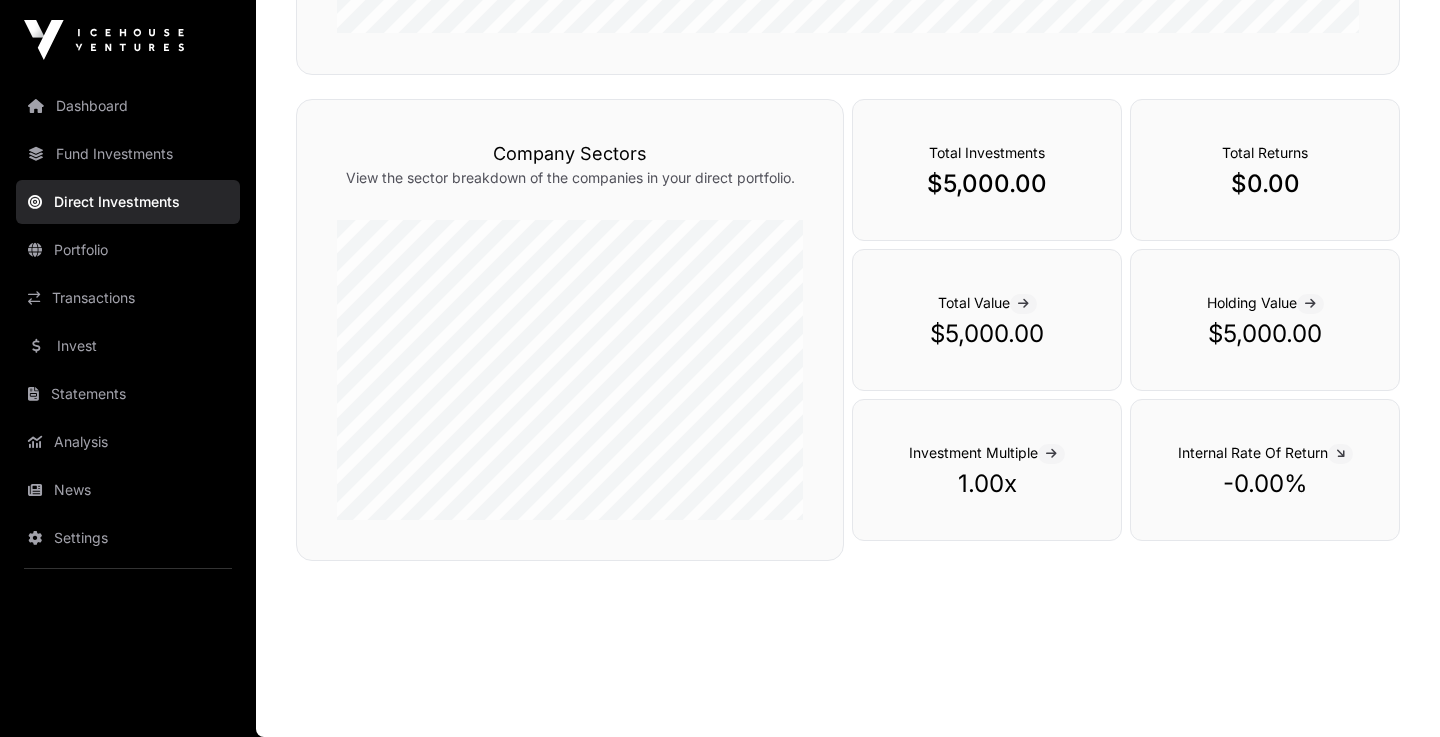 scroll, scrollTop: 645, scrollLeft: 0, axis: vertical 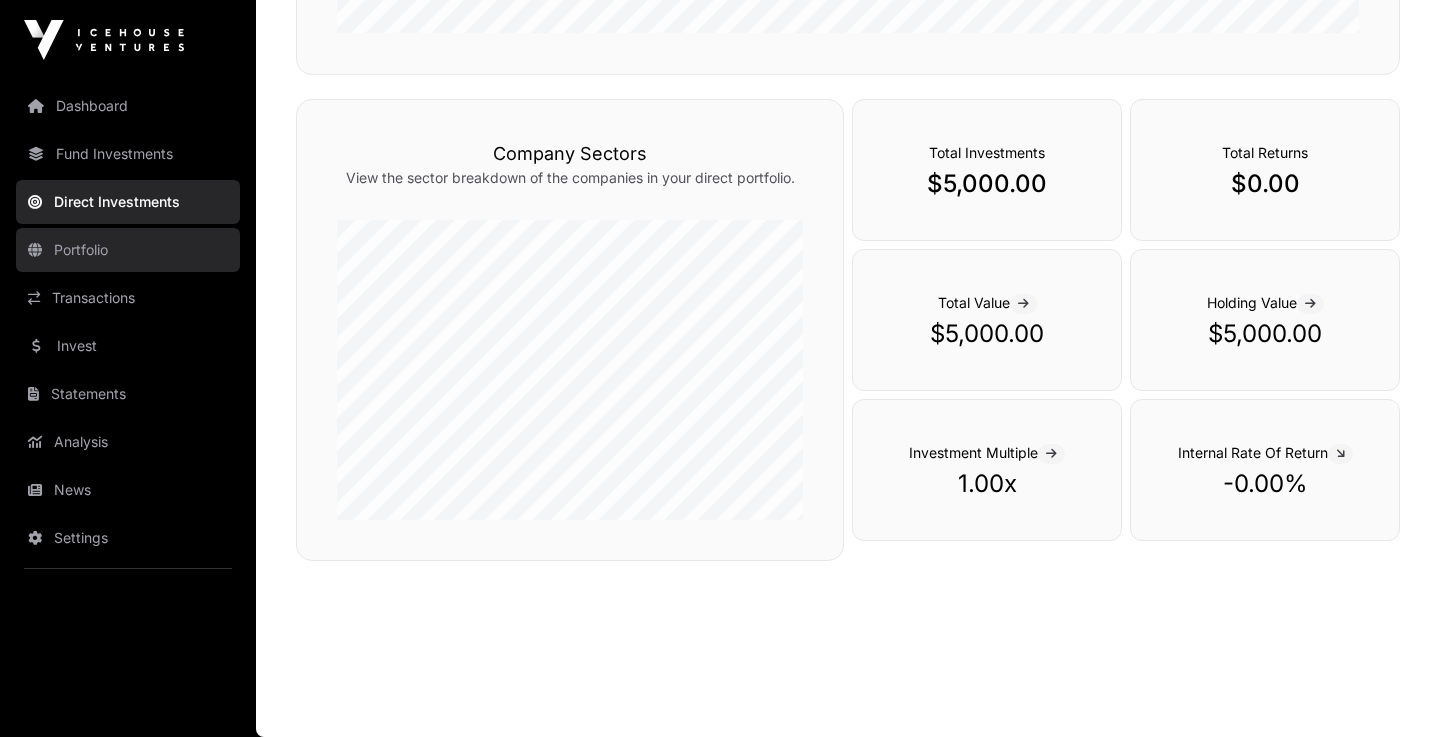 click on "Portfolio" 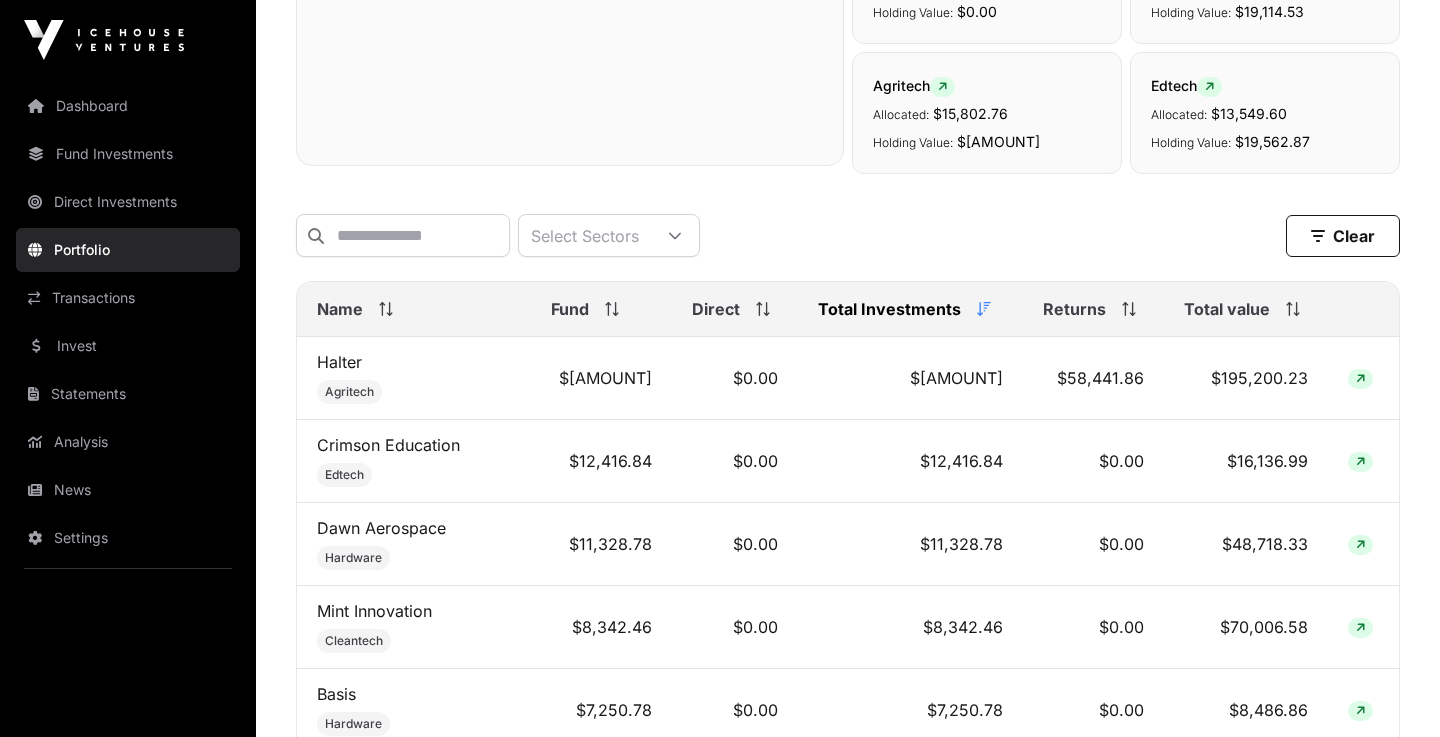 scroll, scrollTop: 0, scrollLeft: 0, axis: both 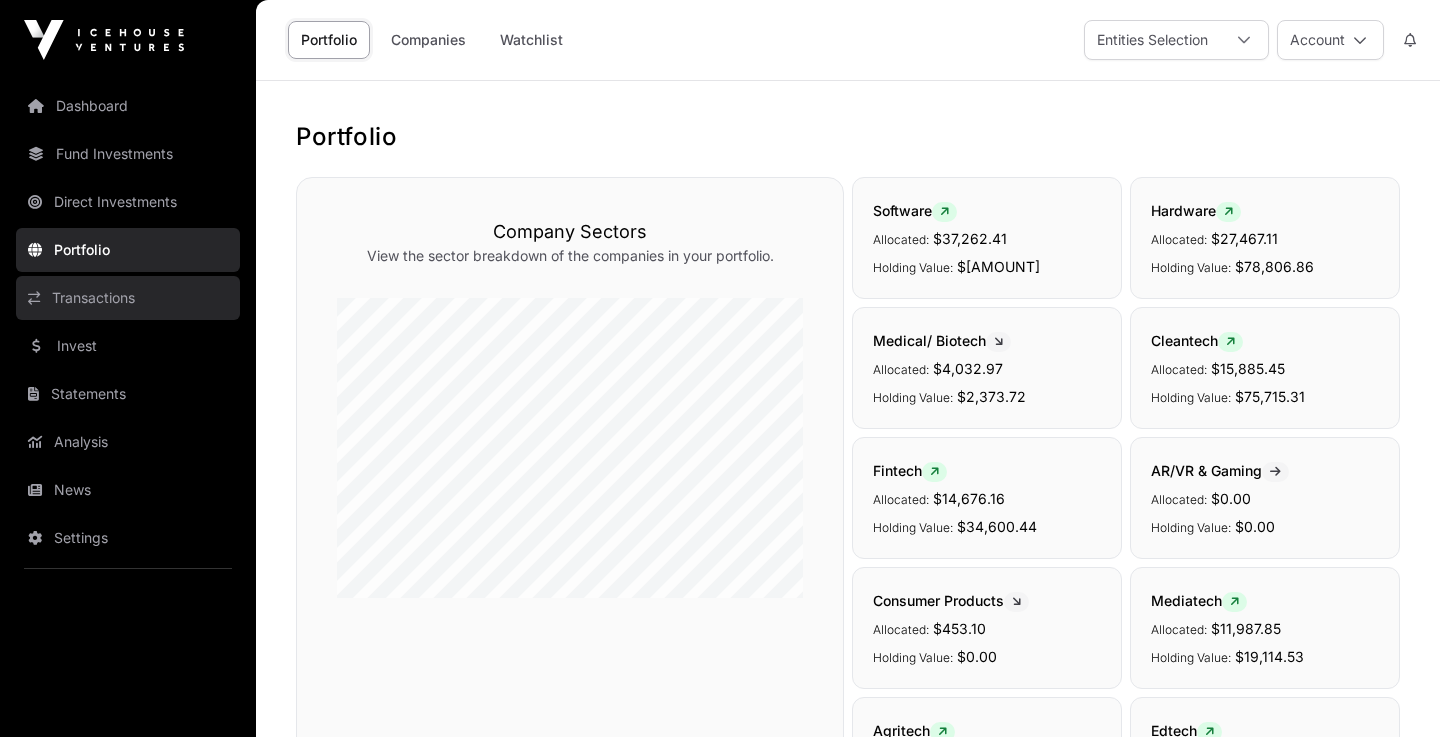 click on "Transactions" 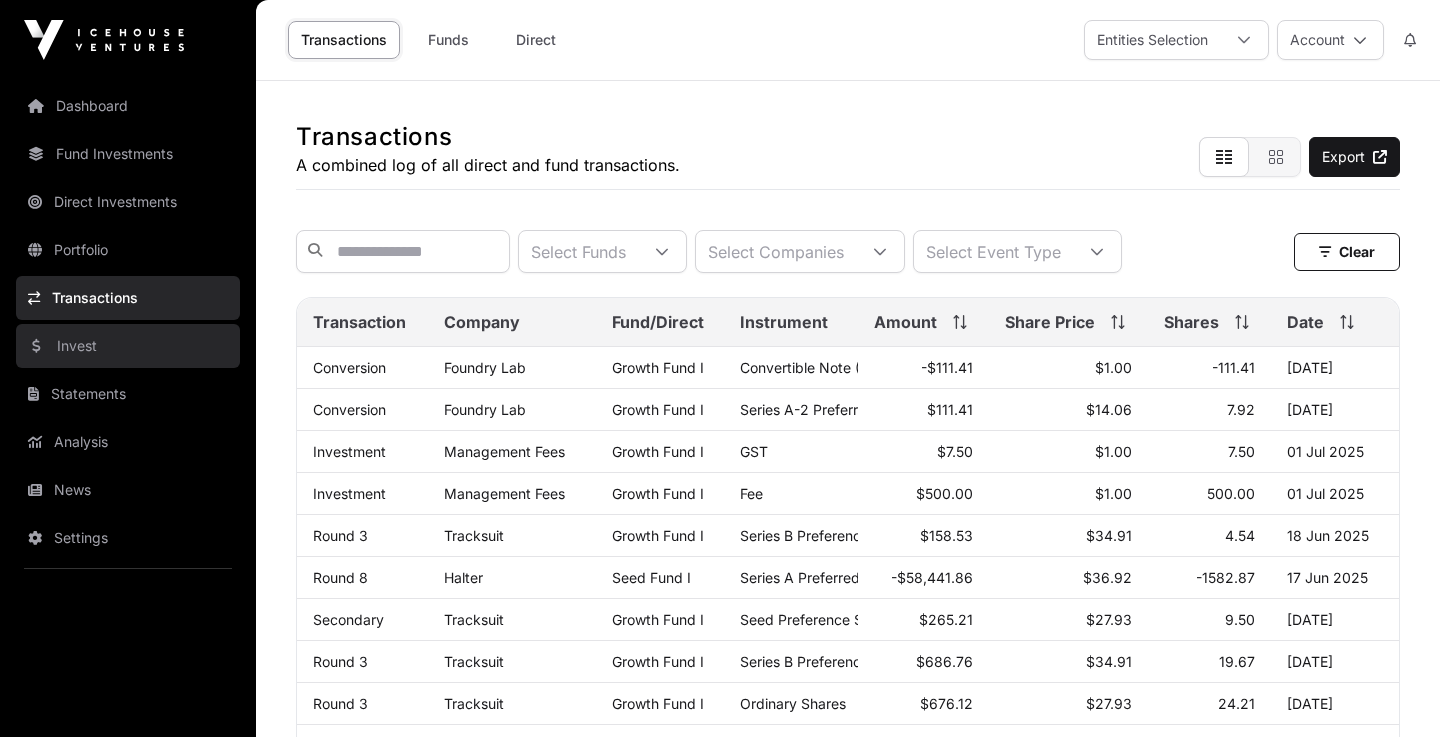 click on "Invest" 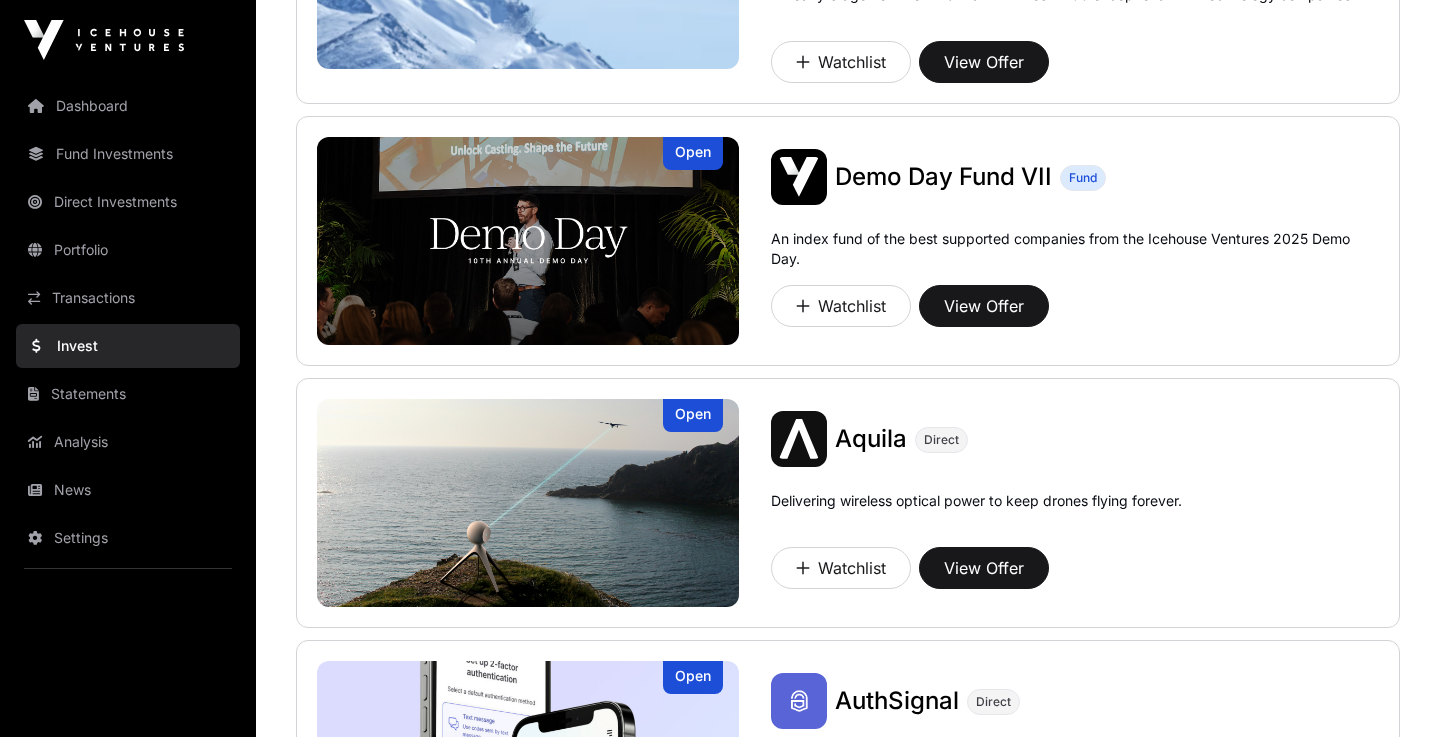 scroll, scrollTop: 611, scrollLeft: 0, axis: vertical 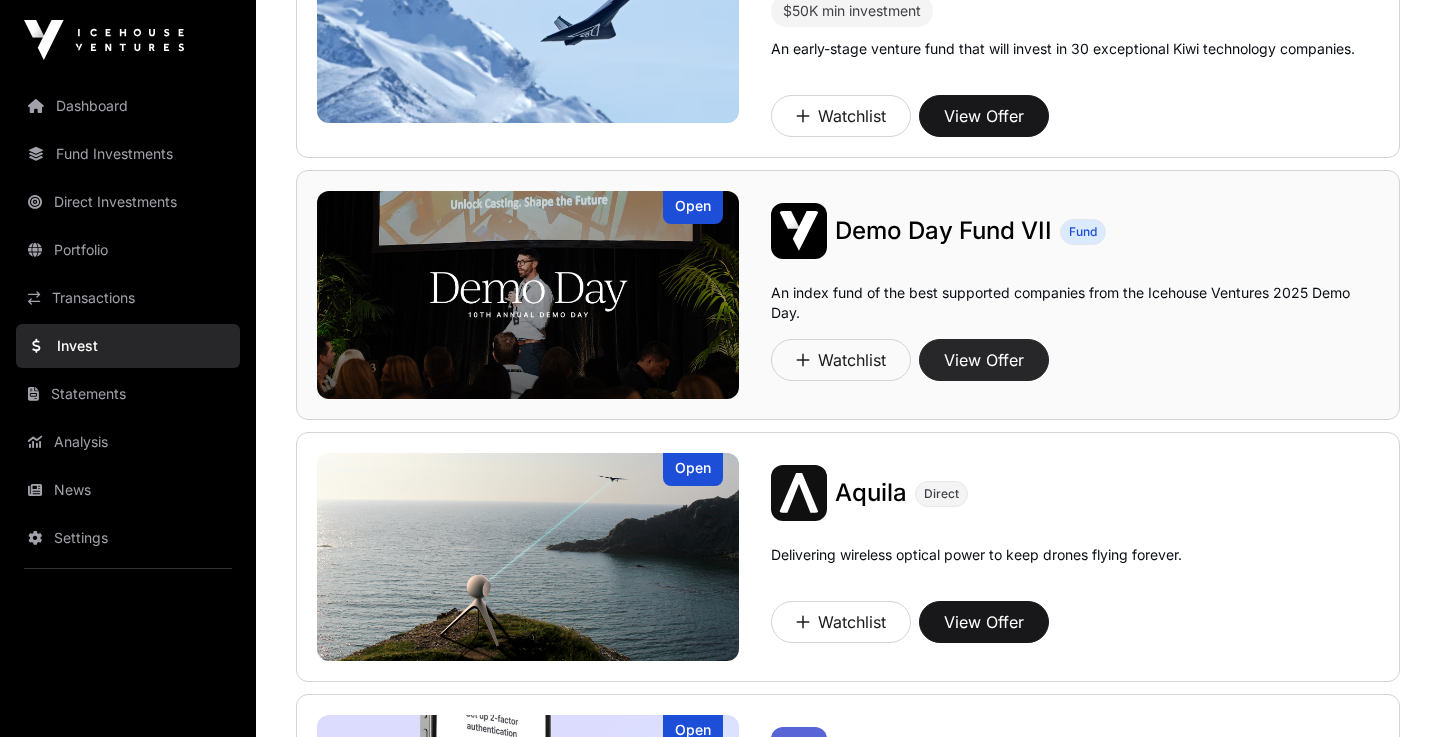 click on "View Offer" 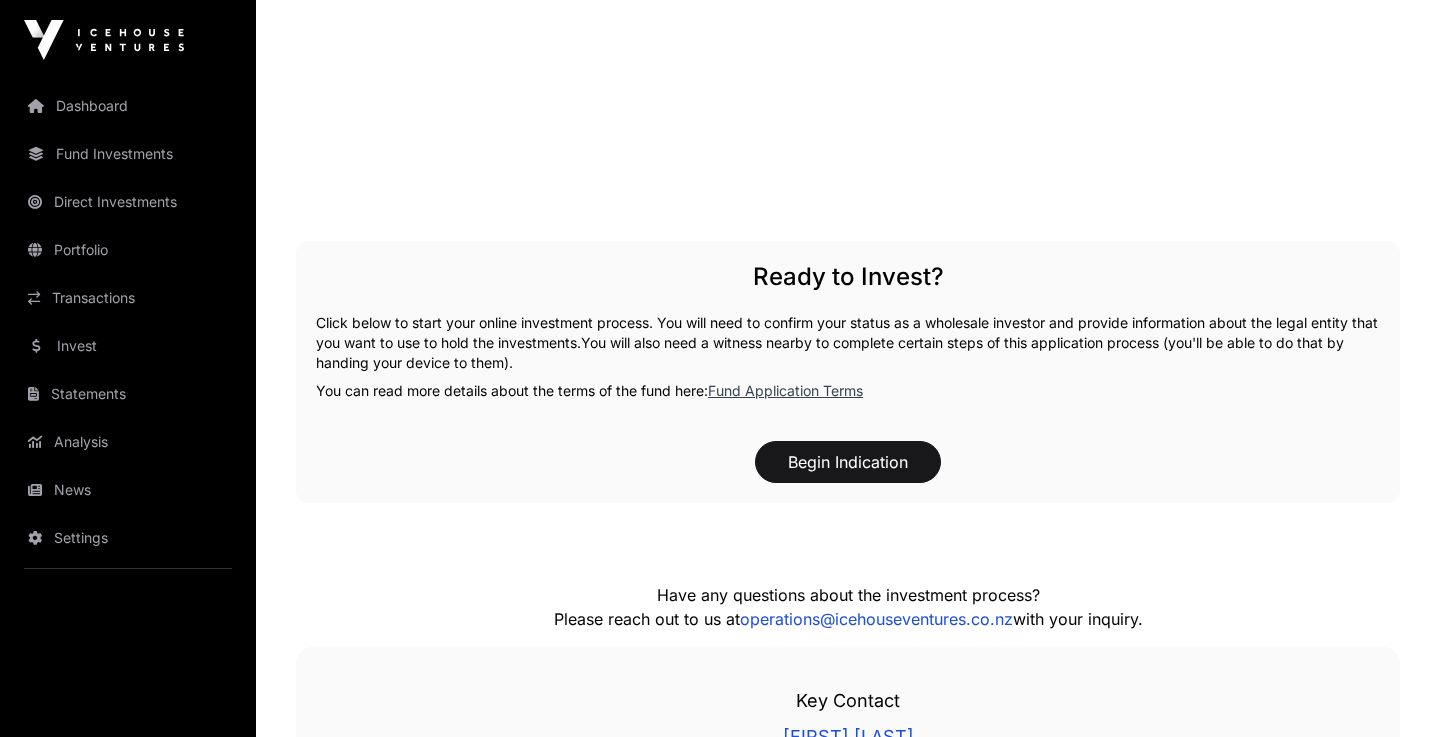 scroll, scrollTop: 2575, scrollLeft: 0, axis: vertical 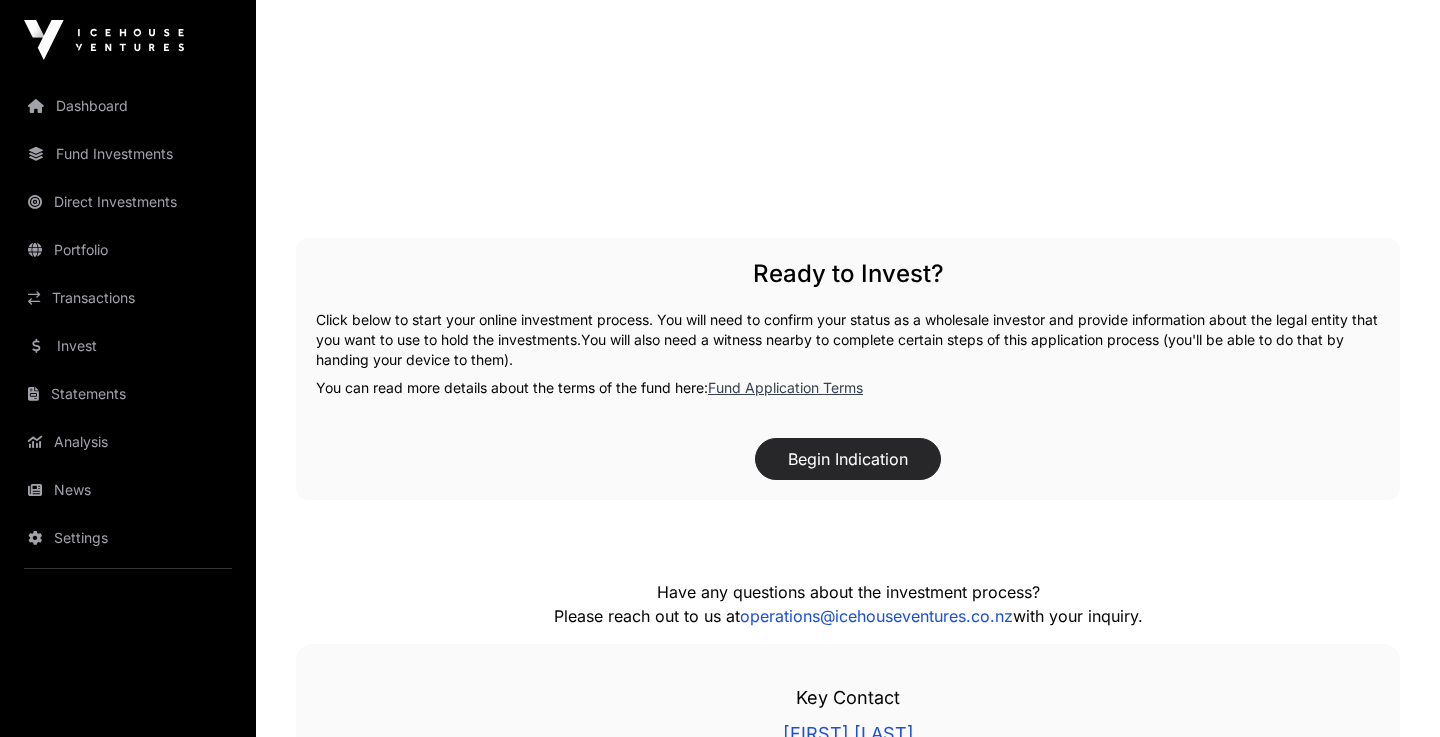 click on "Begin Indication" 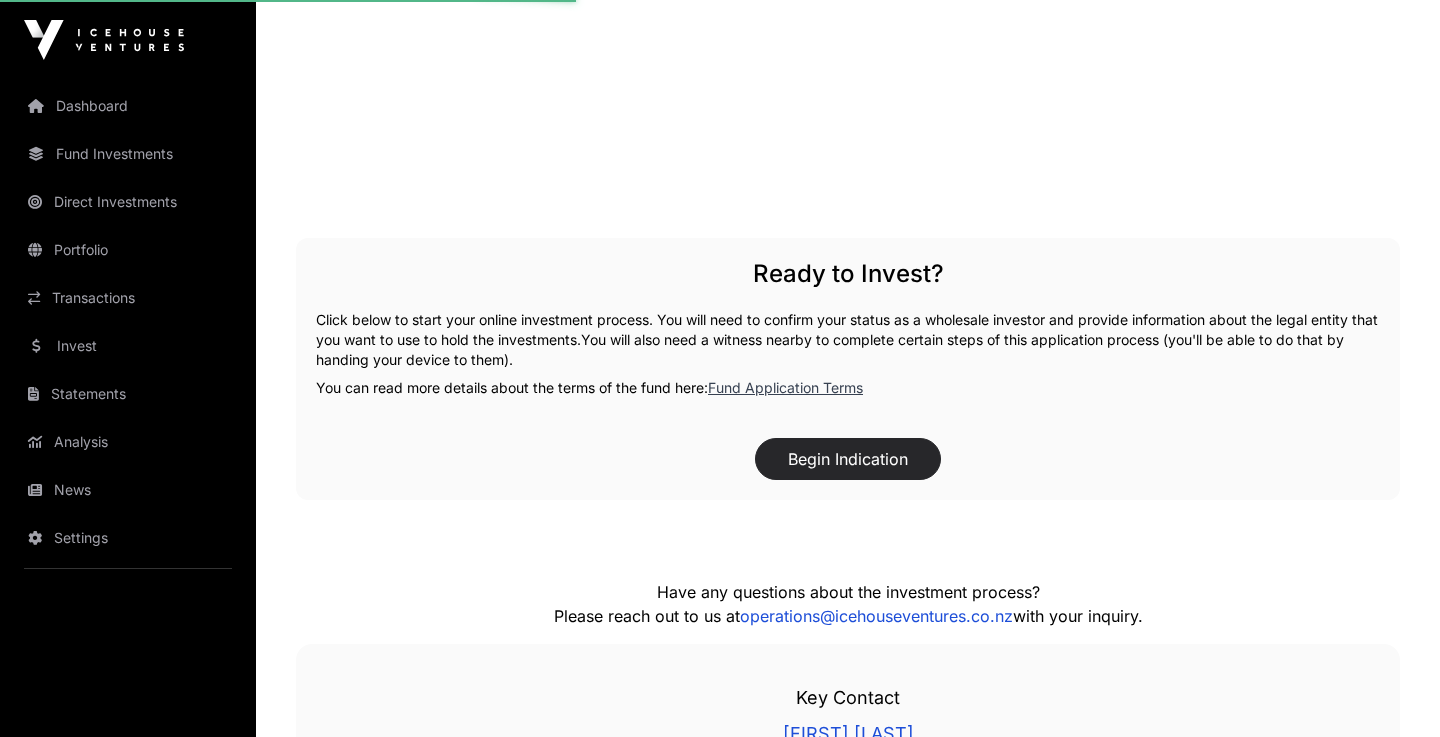 scroll, scrollTop: 0, scrollLeft: 0, axis: both 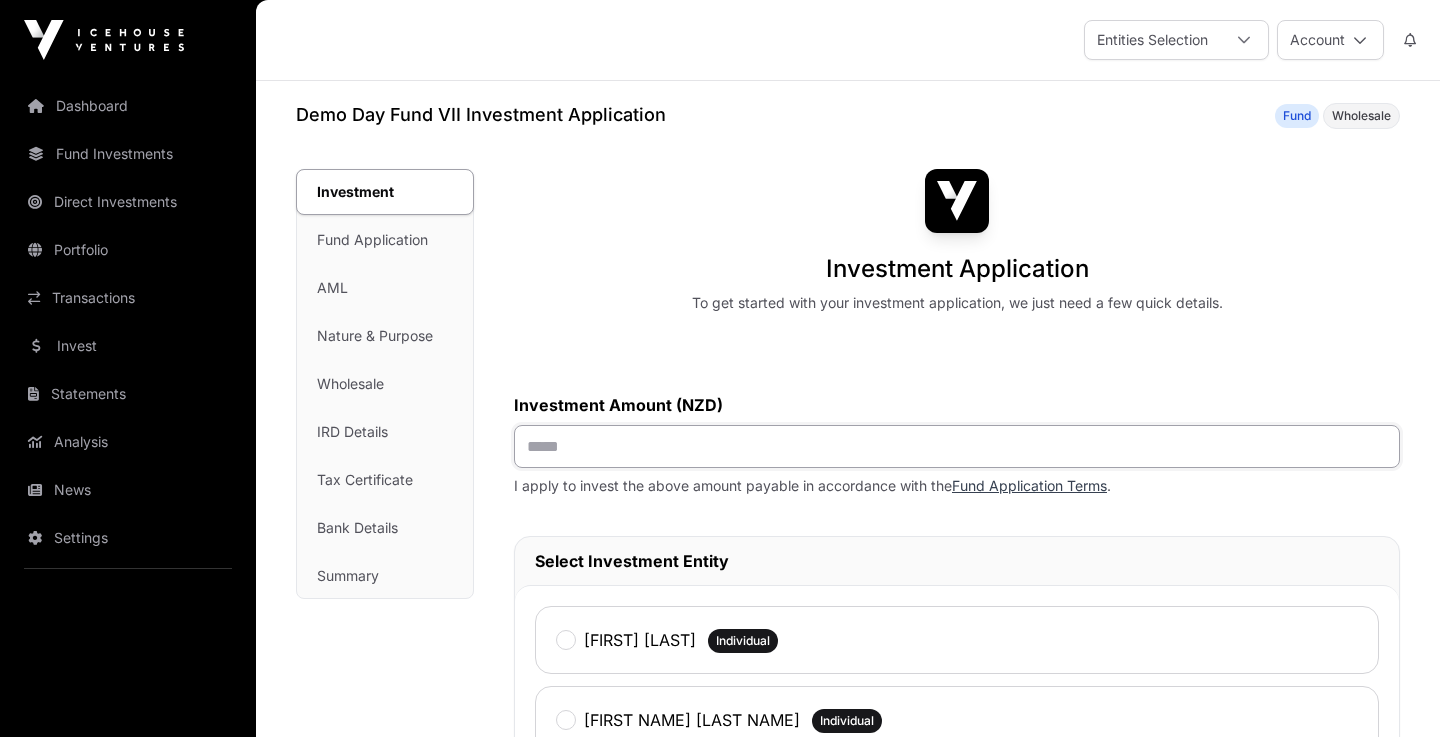 click 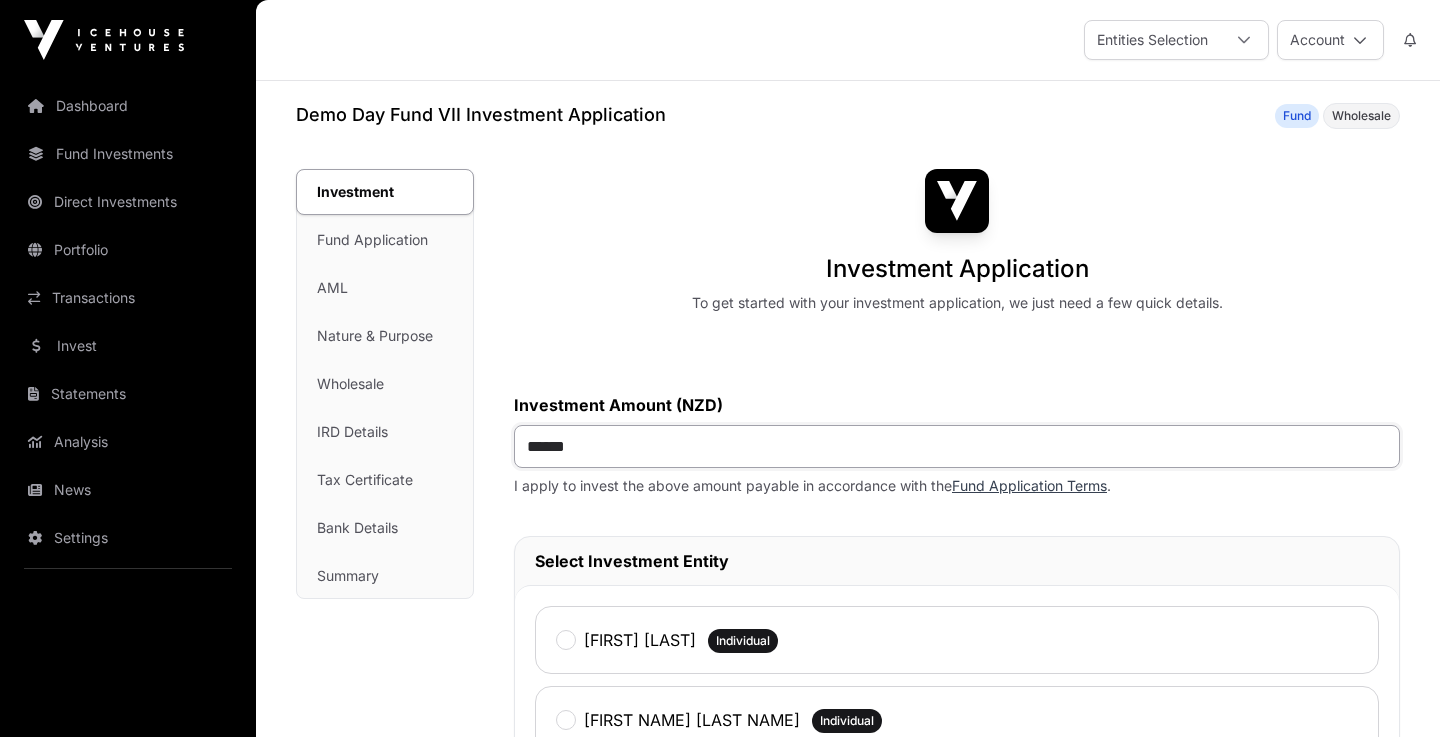 type on "*******" 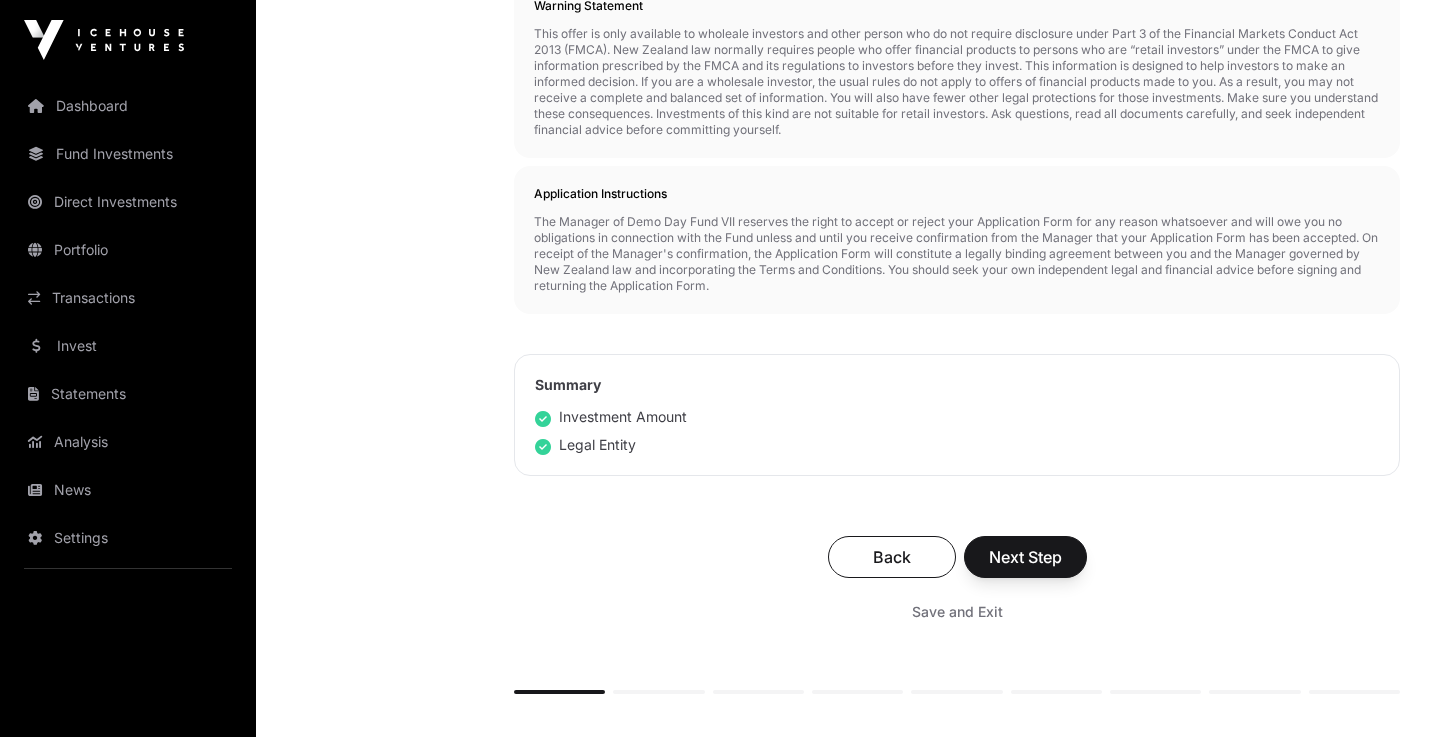 scroll, scrollTop: 1018, scrollLeft: 0, axis: vertical 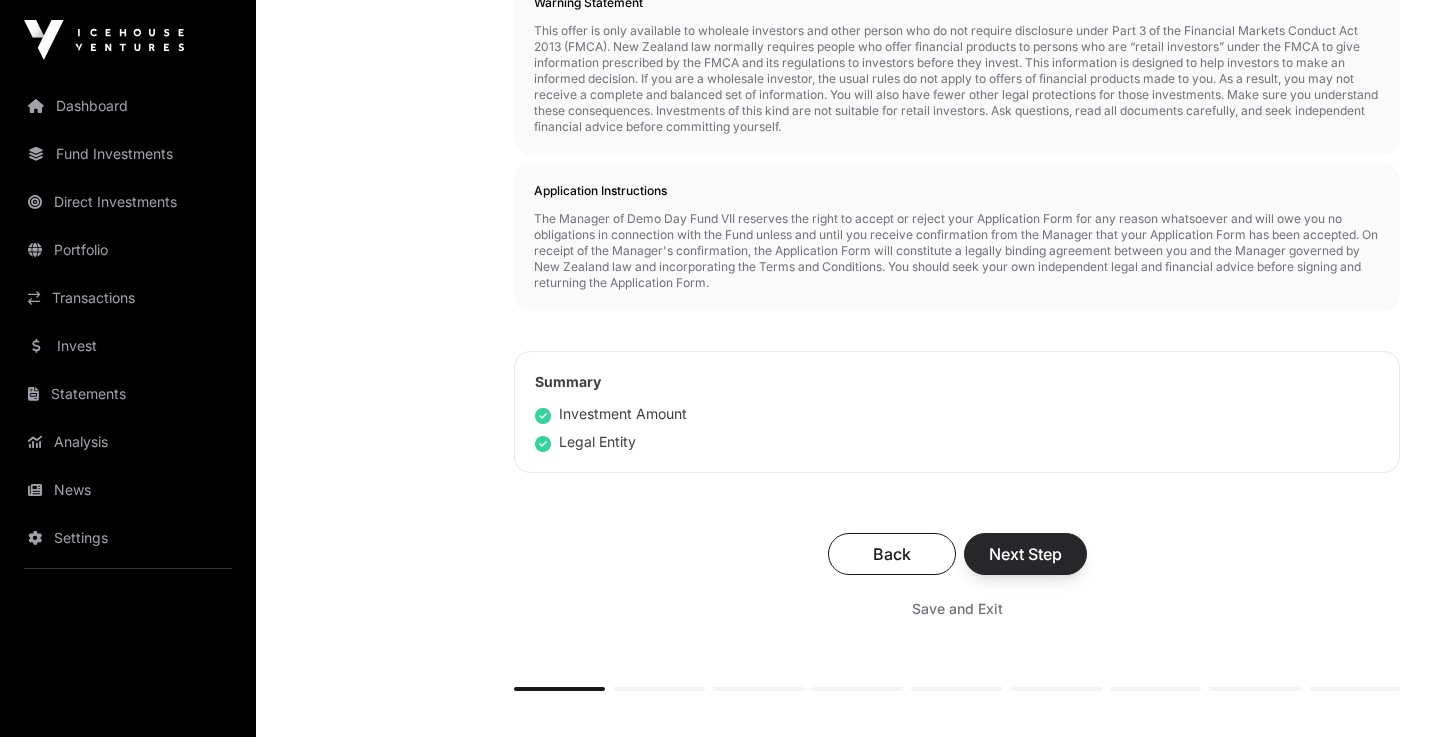 click on "Next Step" 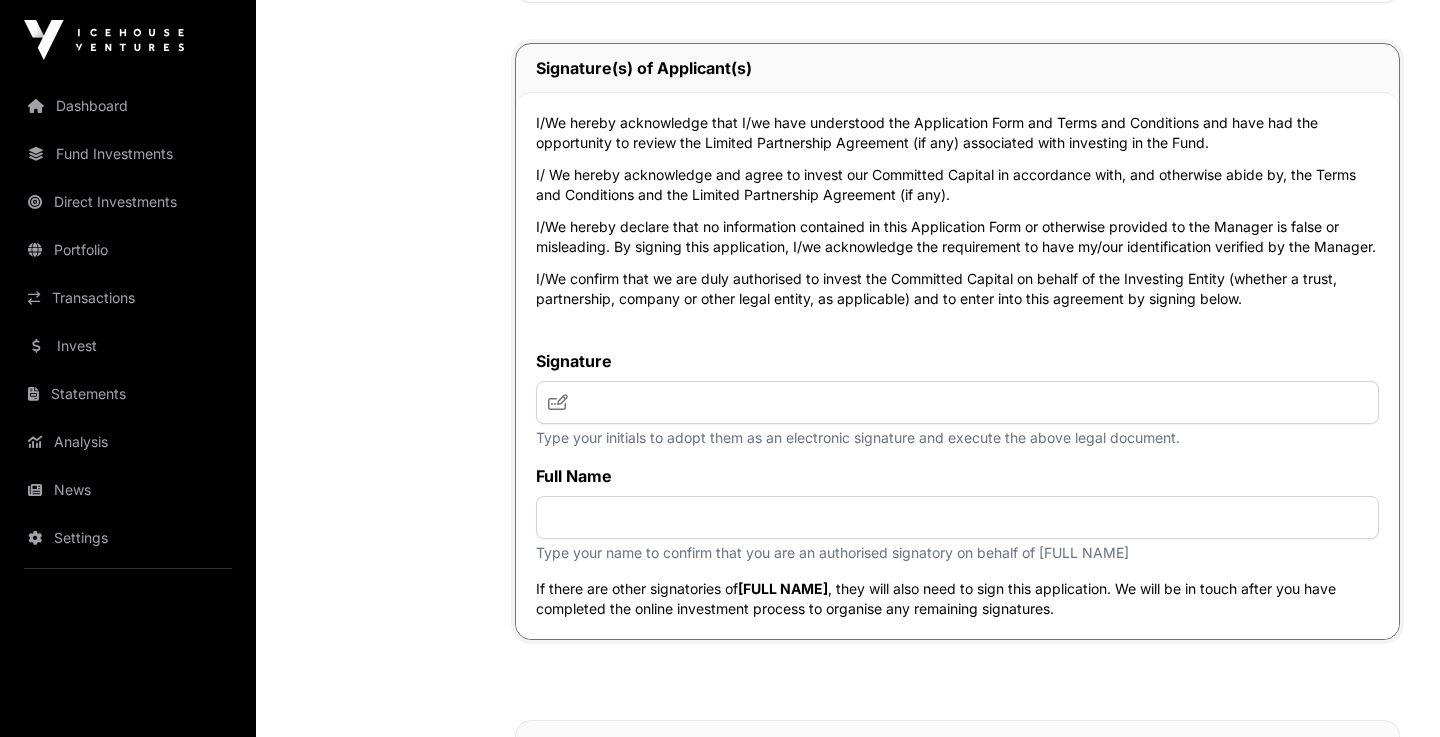 scroll, scrollTop: 7946, scrollLeft: 0, axis: vertical 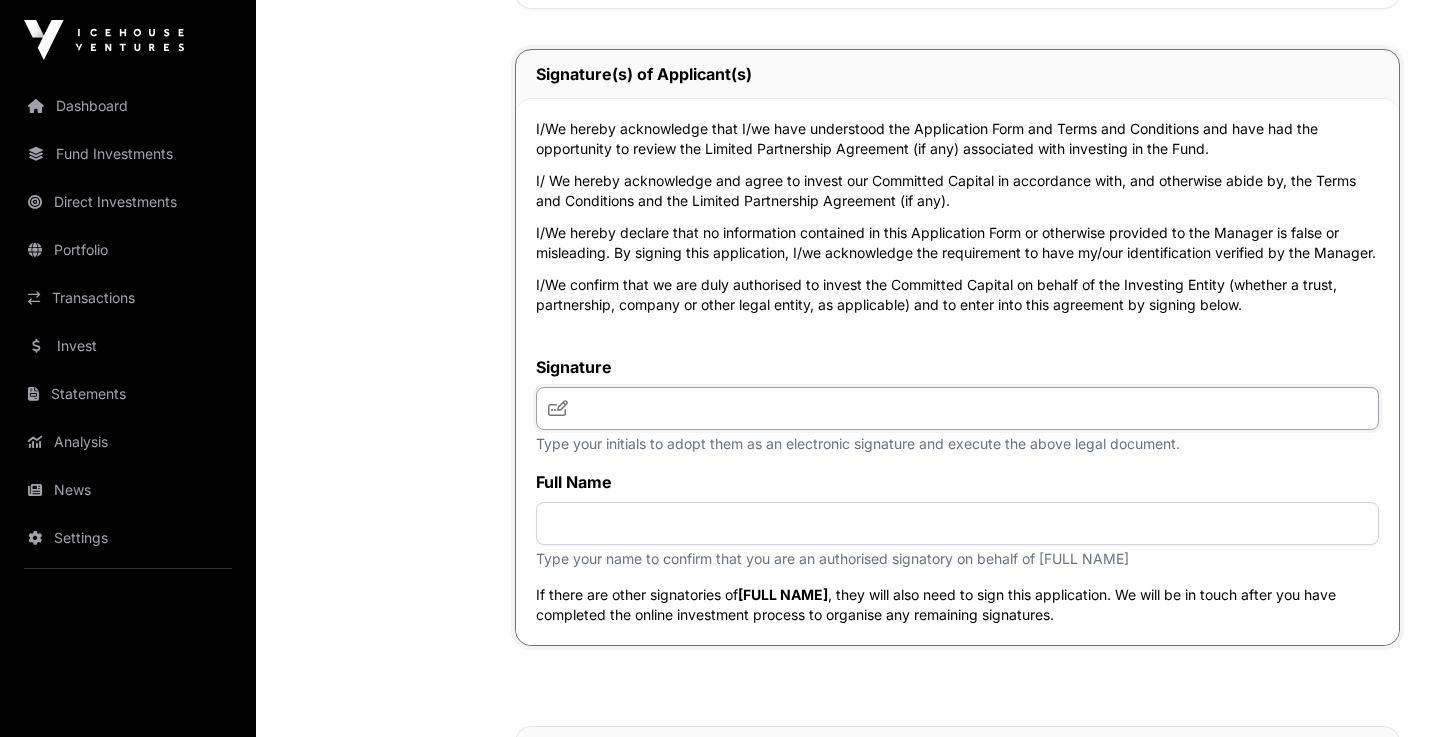 click 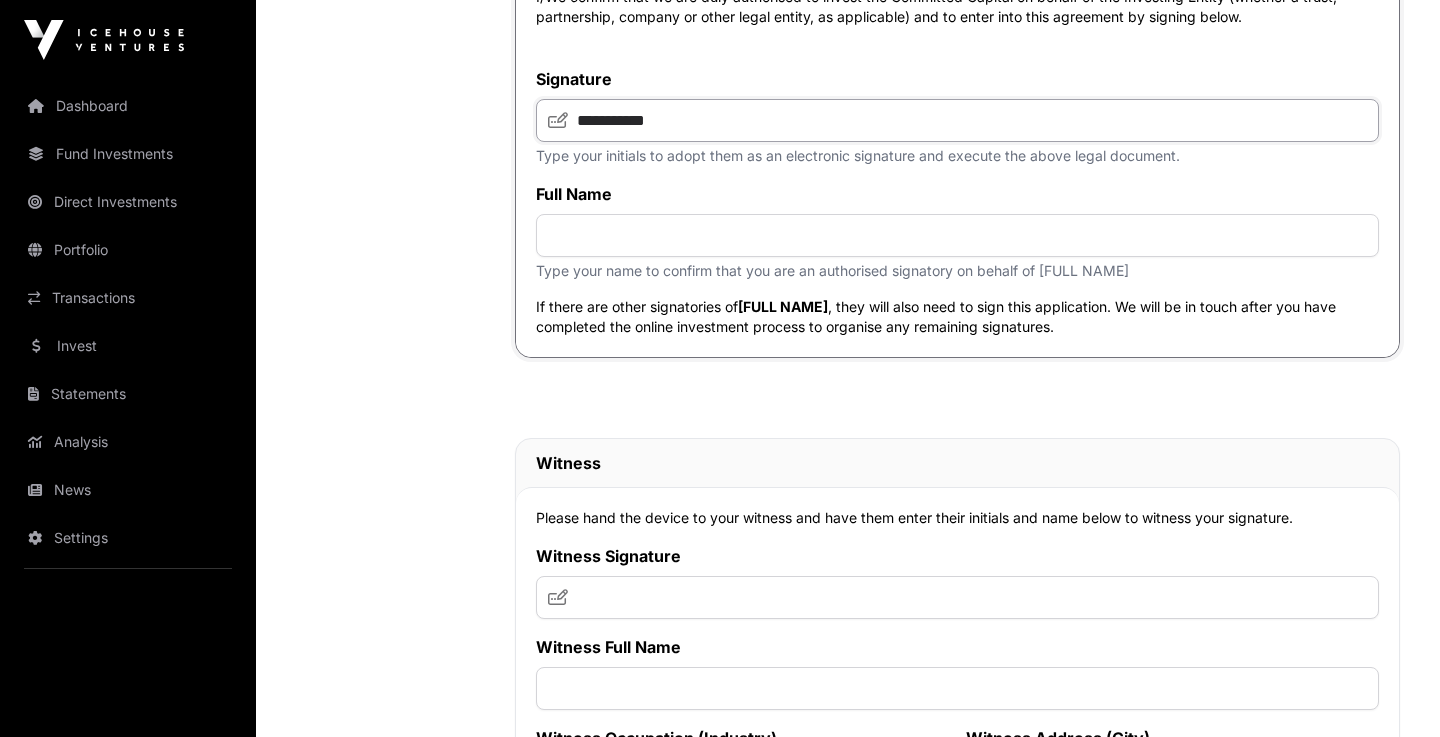 scroll, scrollTop: 8233, scrollLeft: 0, axis: vertical 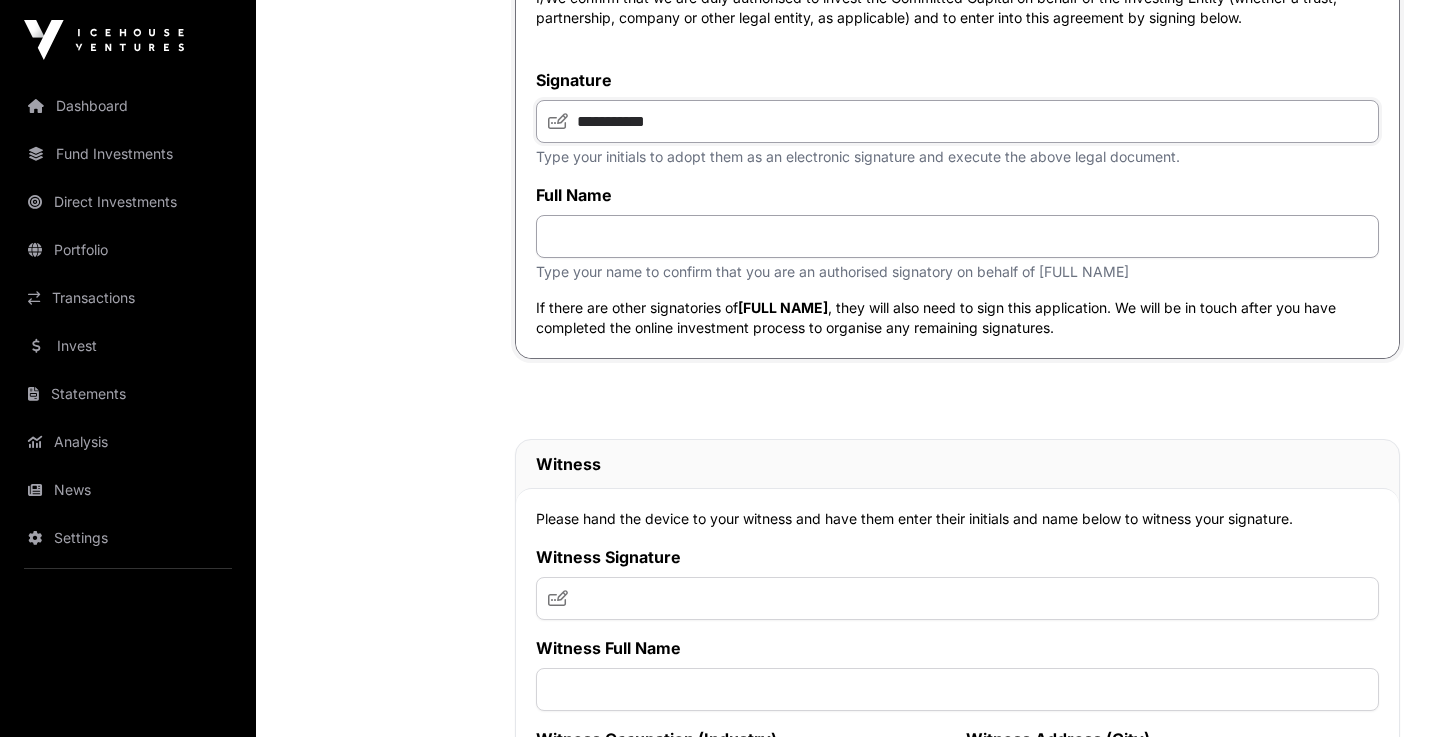 type on "**********" 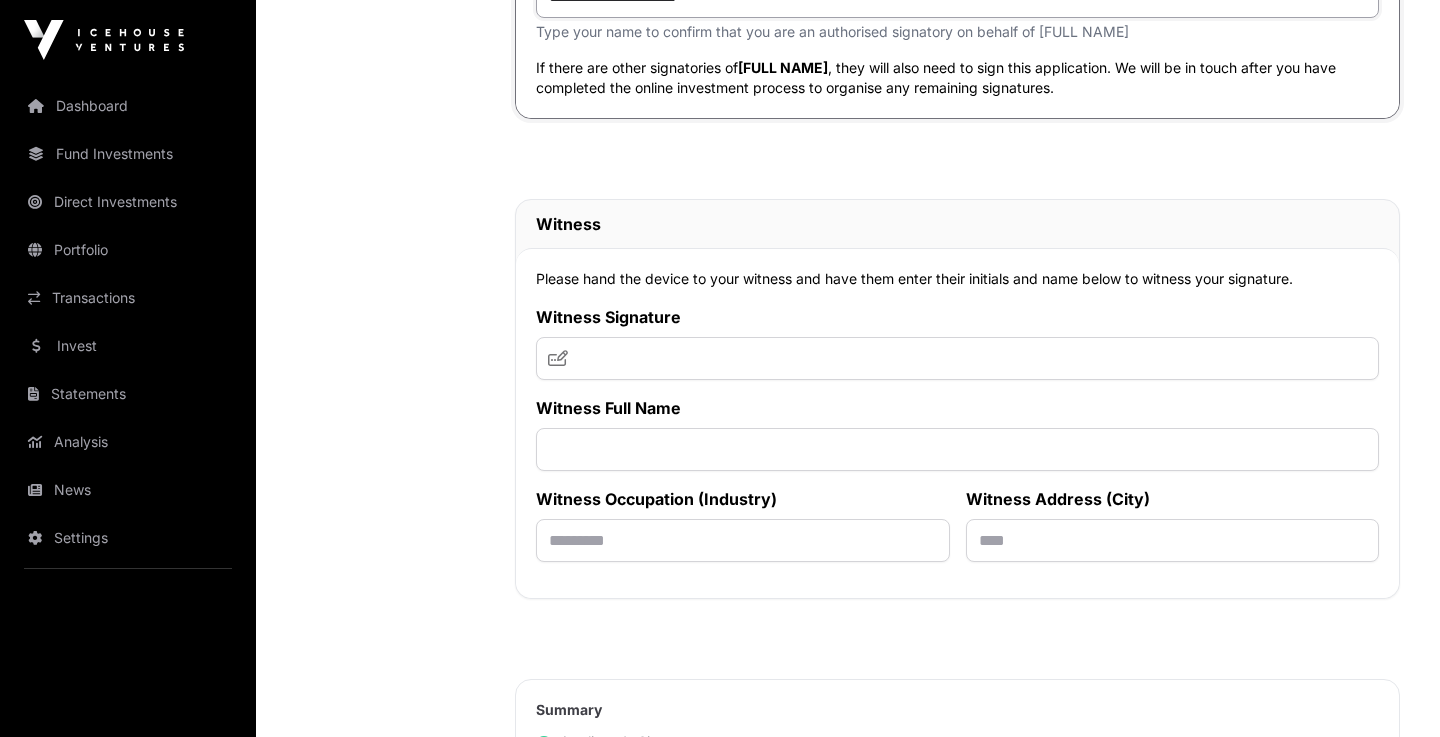 scroll, scrollTop: 8476, scrollLeft: 0, axis: vertical 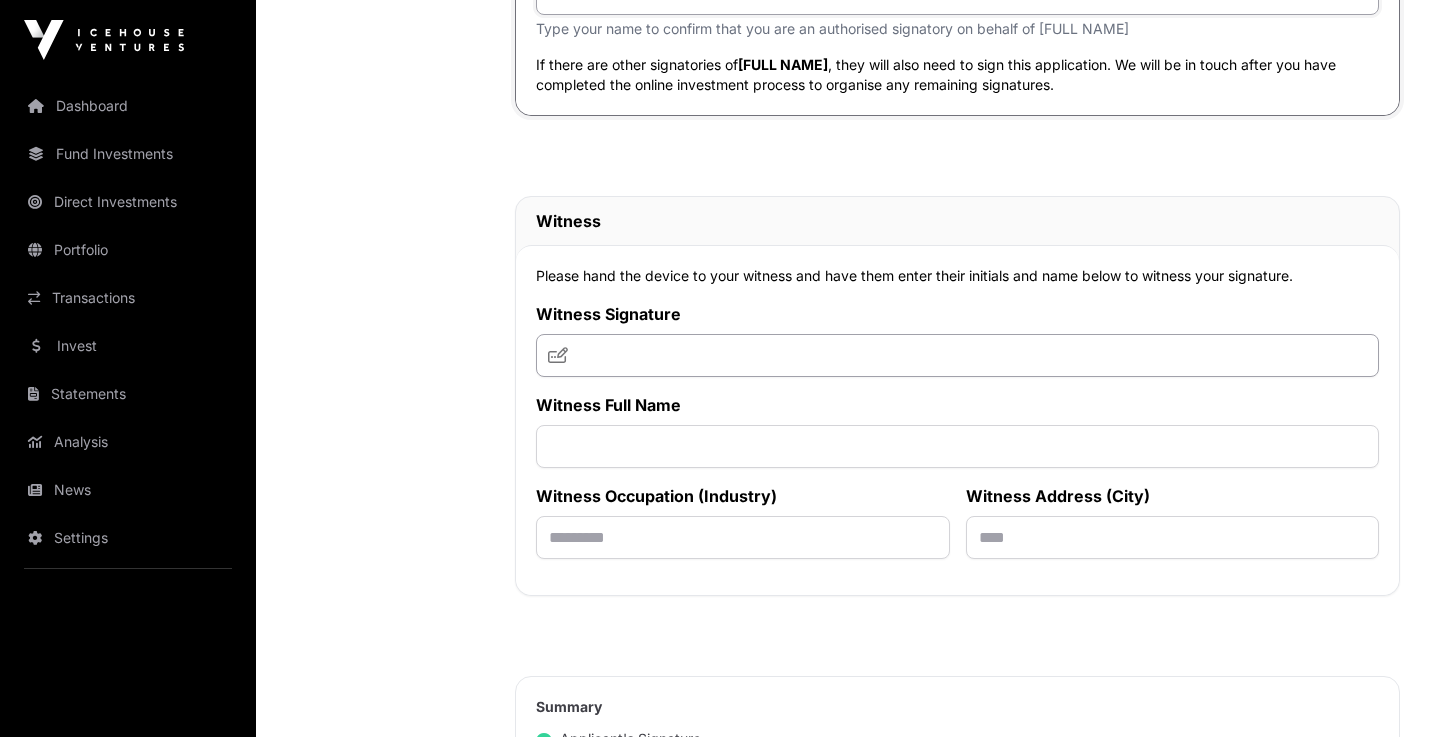 type on "**********" 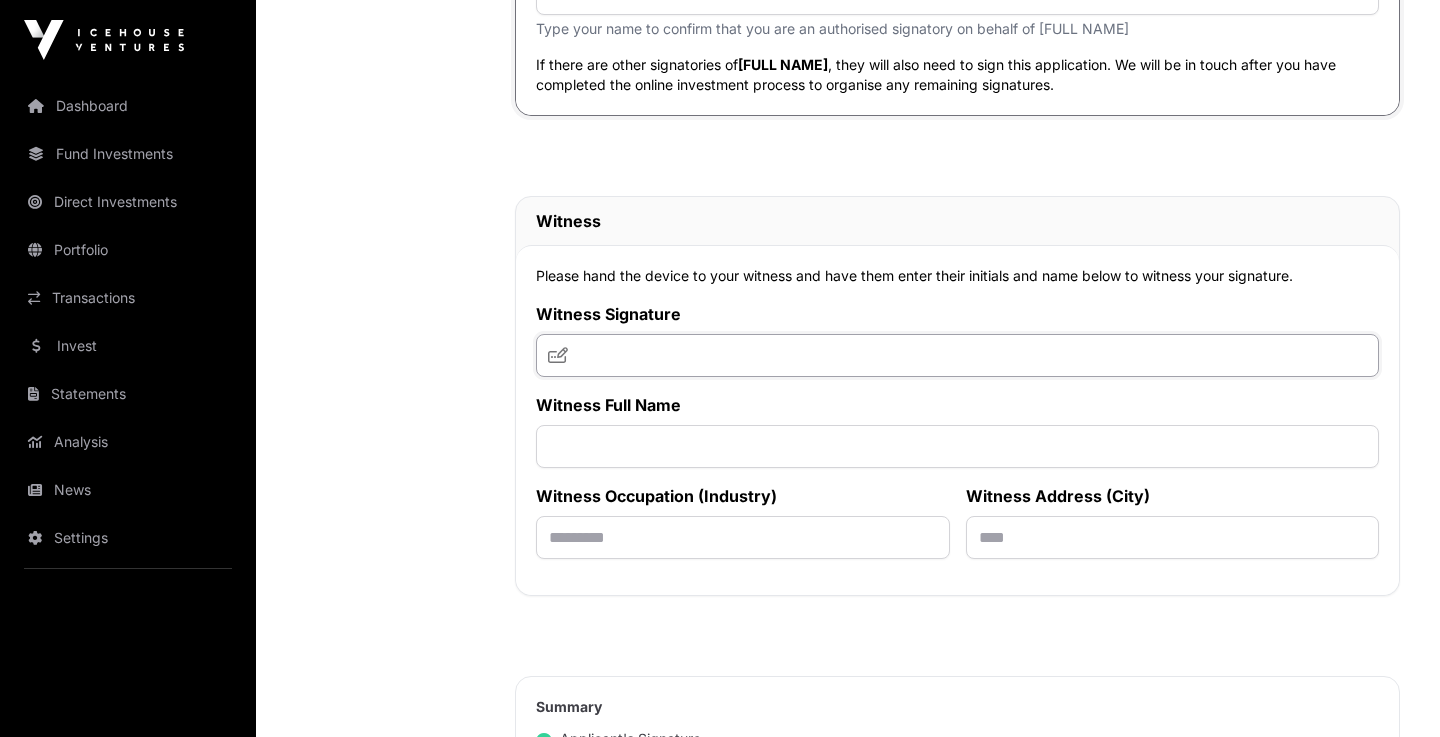 click 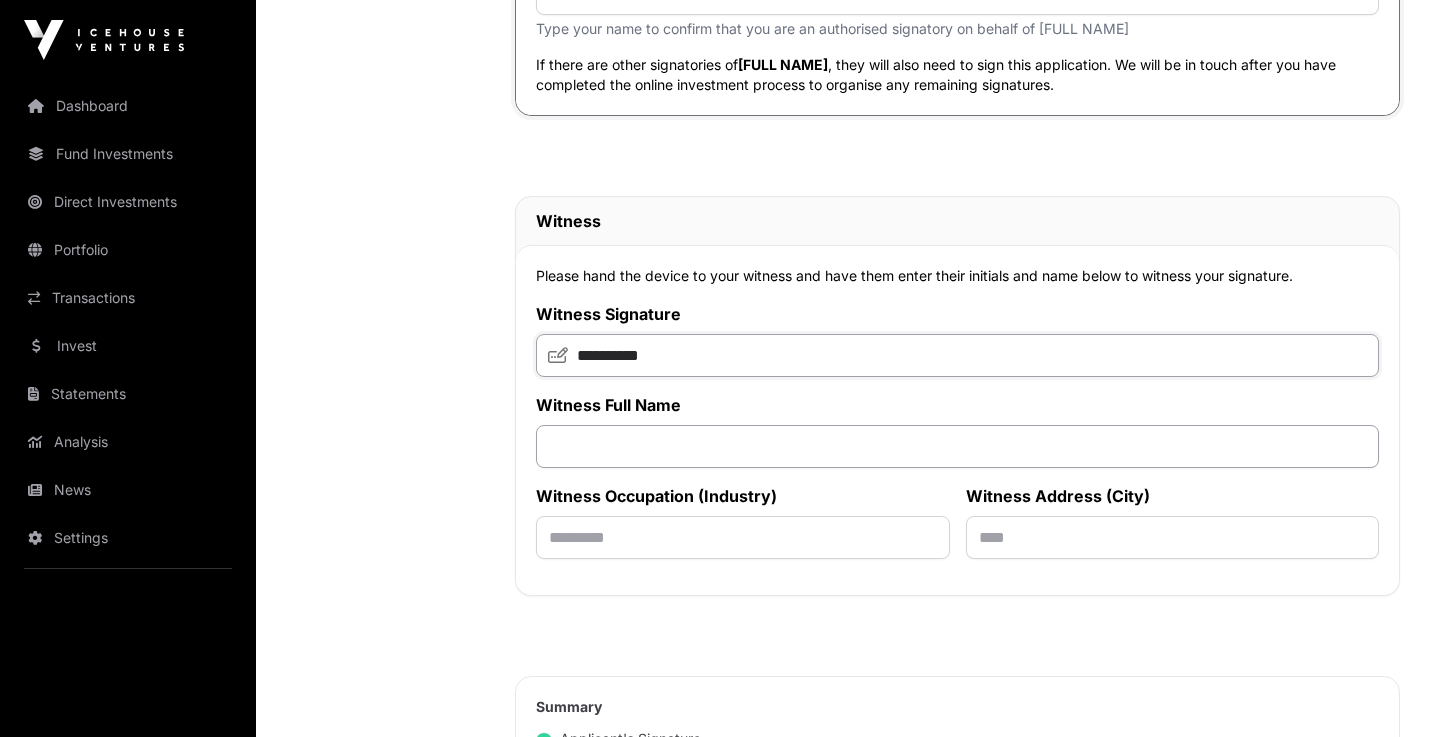type on "**********" 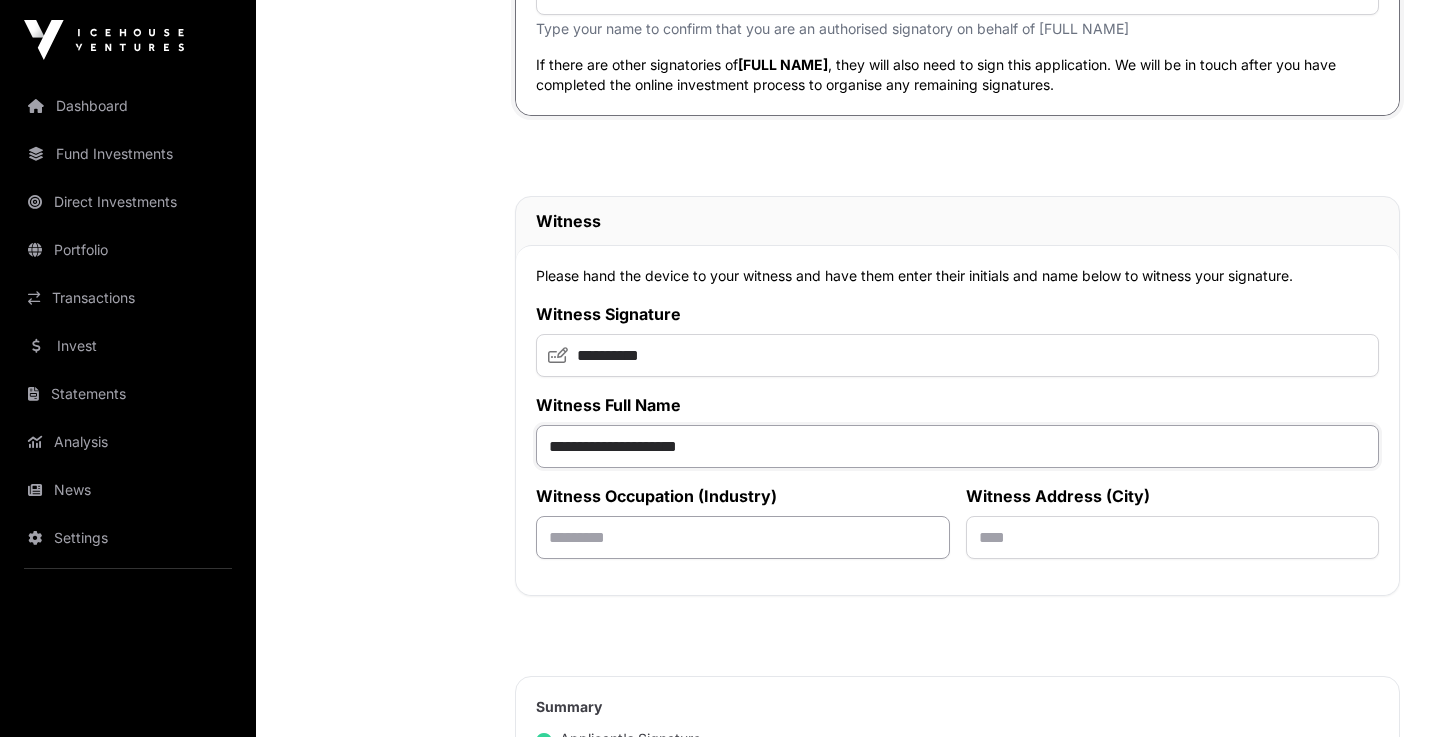 type on "**********" 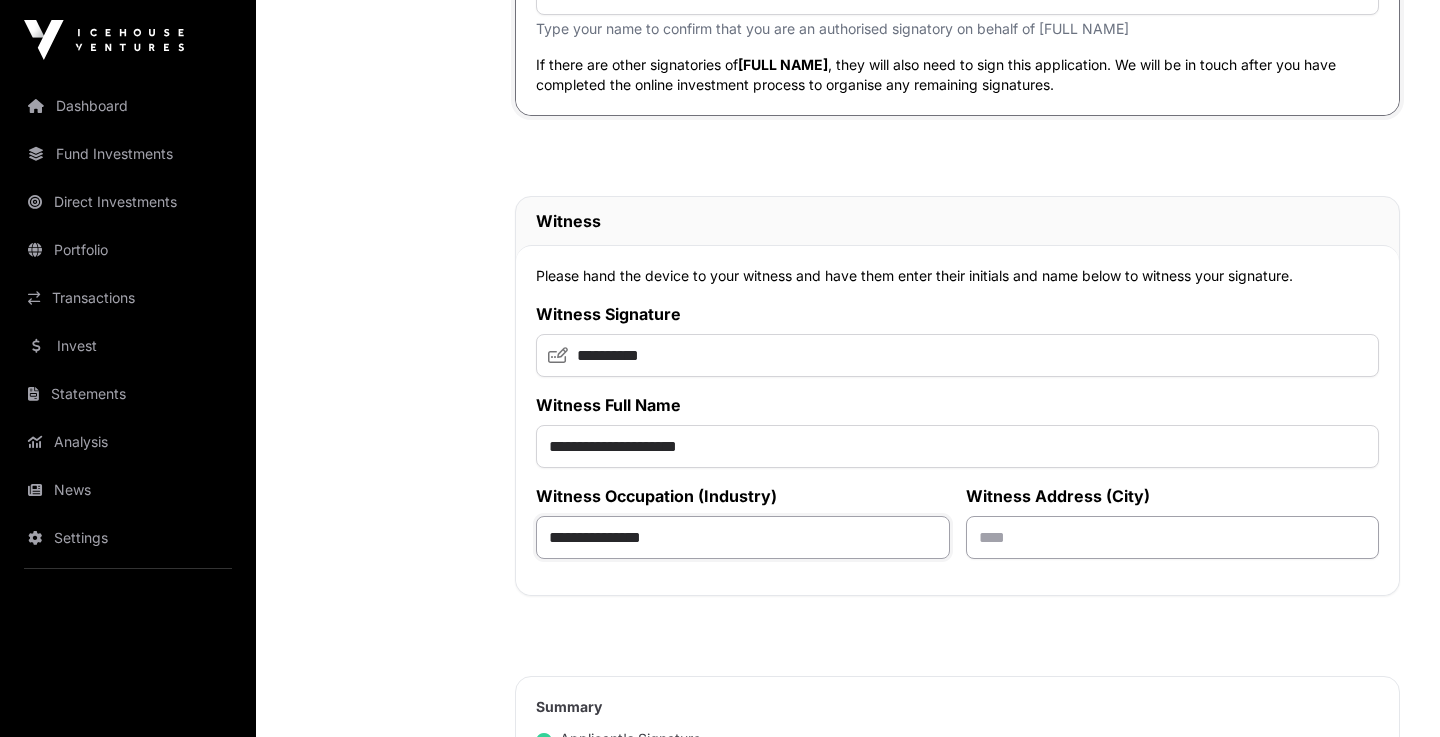 type on "**********" 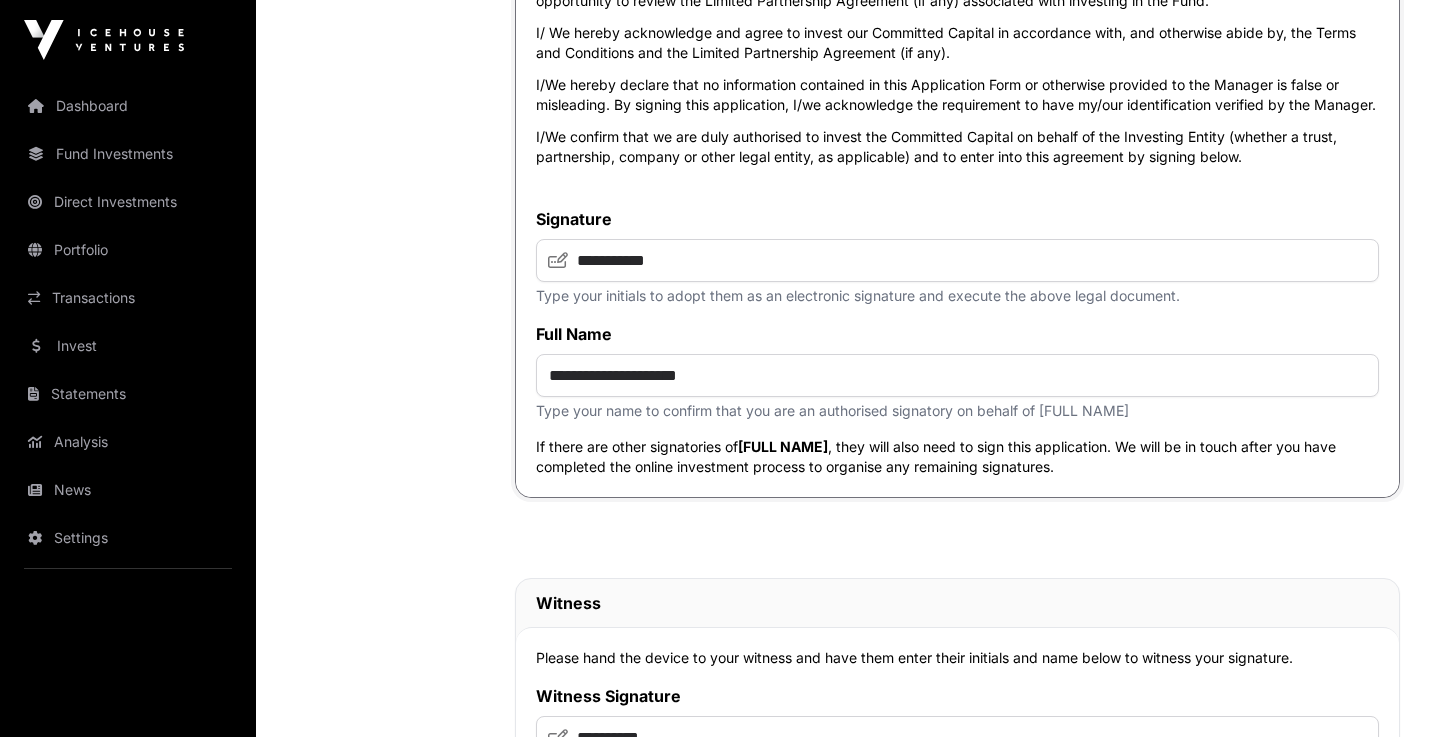 scroll, scrollTop: 8087, scrollLeft: 0, axis: vertical 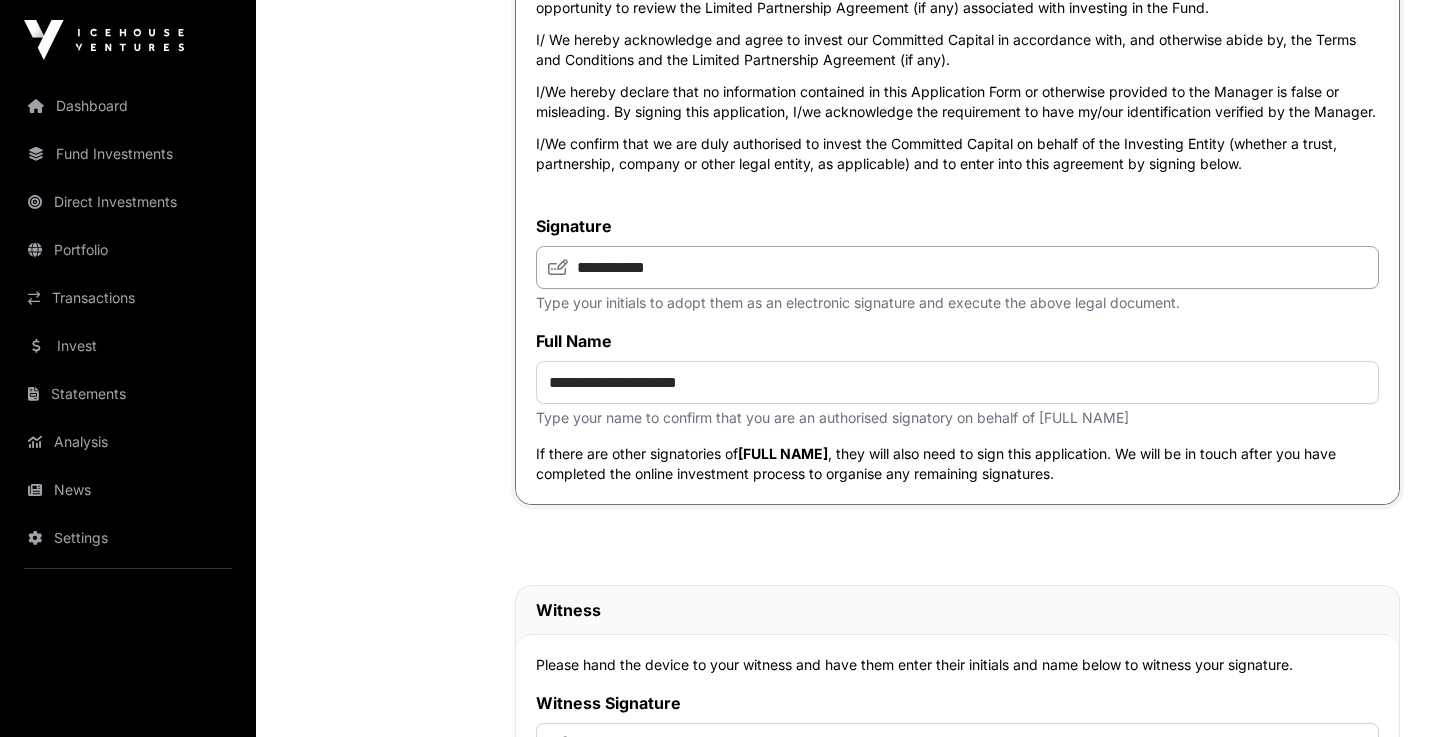 type on "********" 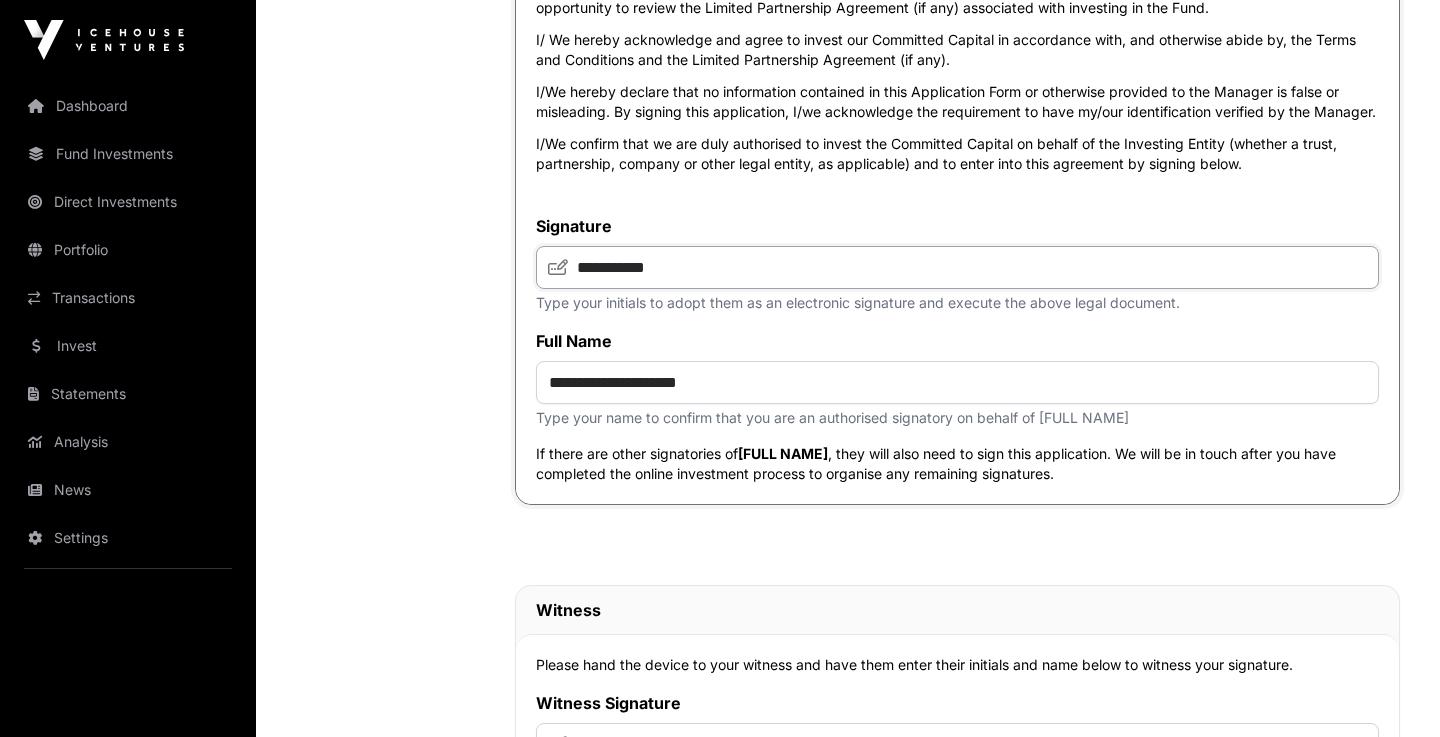 click on "**********" 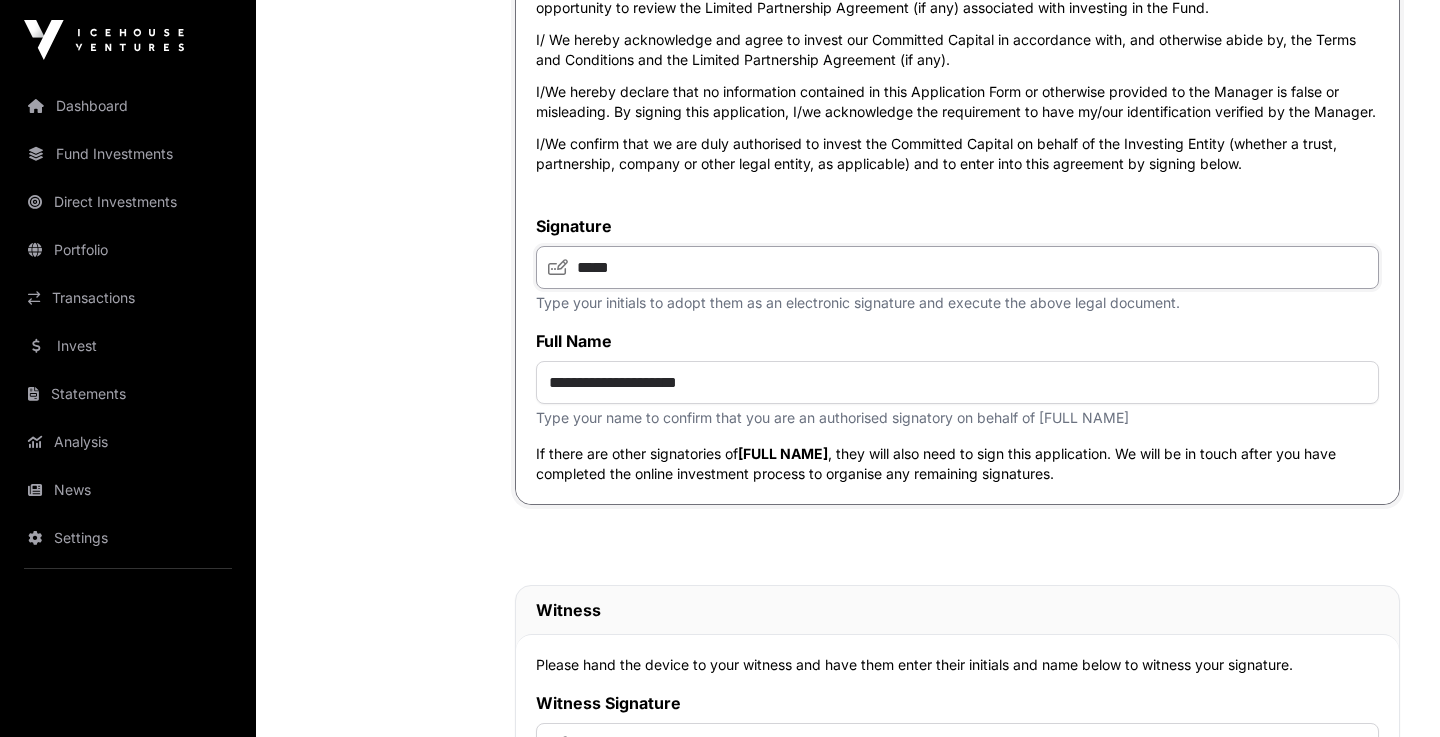 type on "*****" 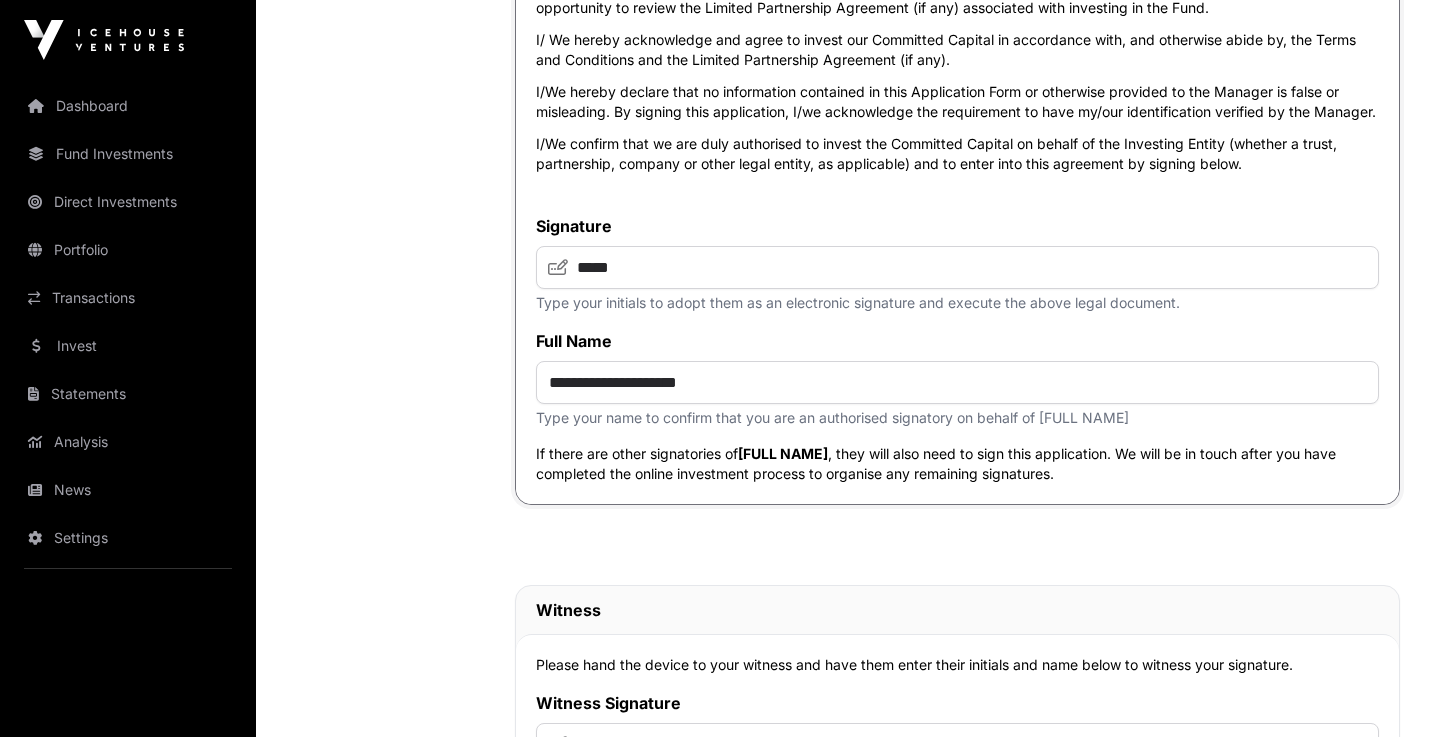 click 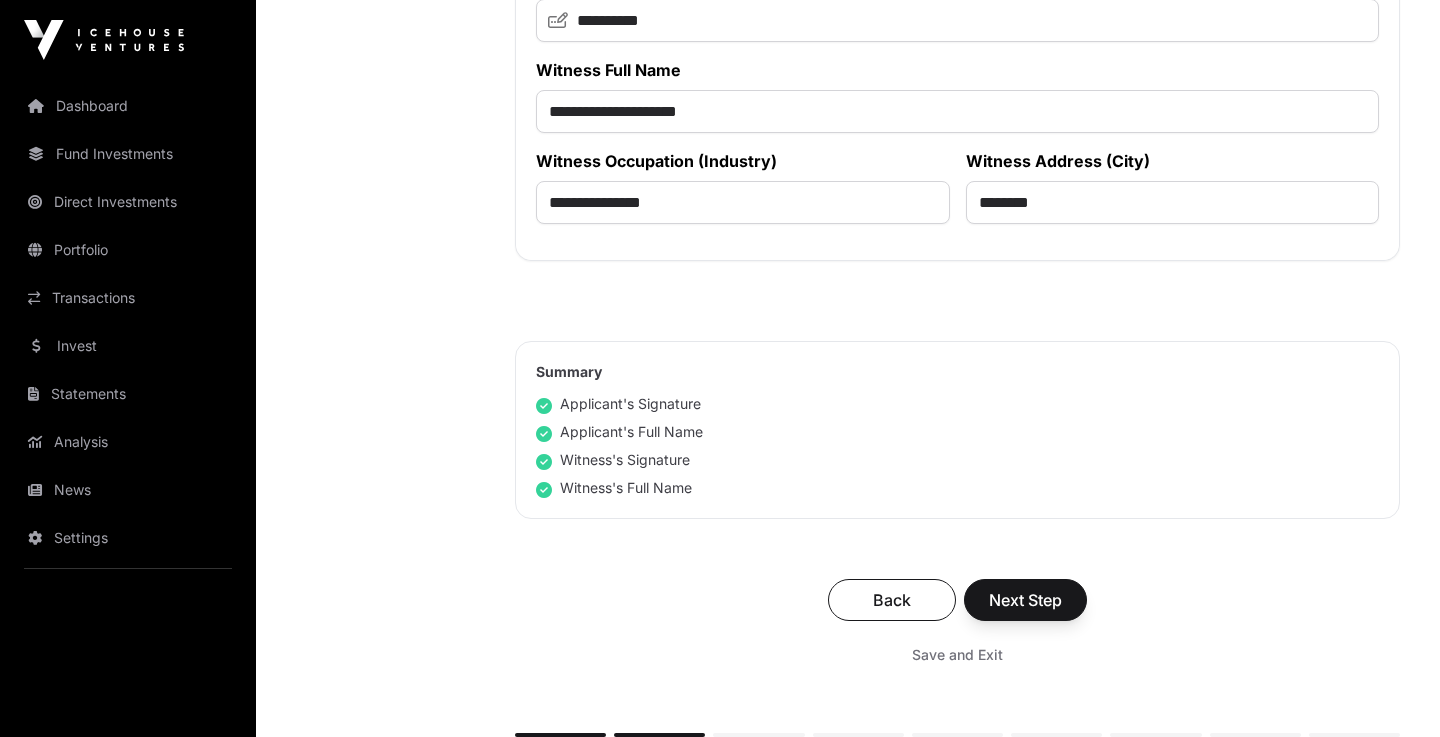 scroll, scrollTop: 8728, scrollLeft: 0, axis: vertical 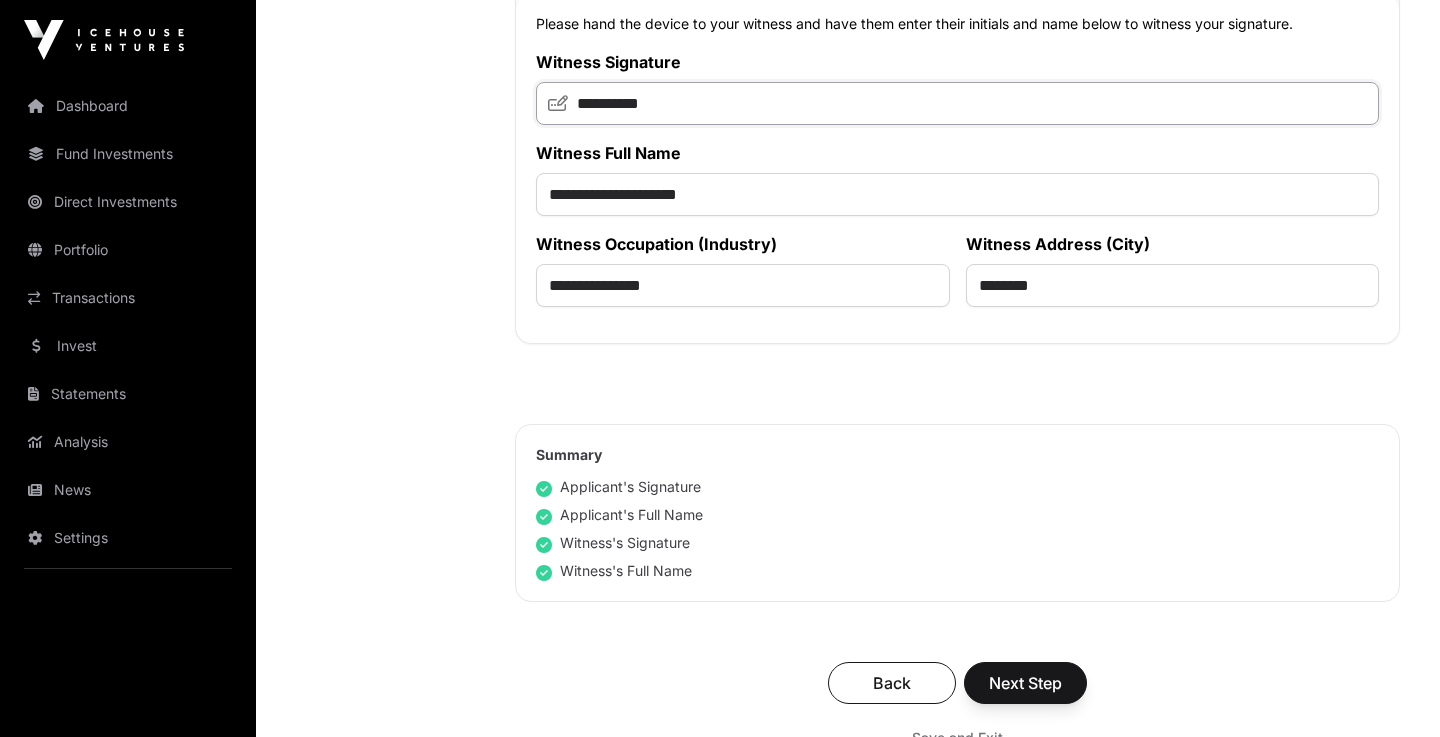 click on "**********" 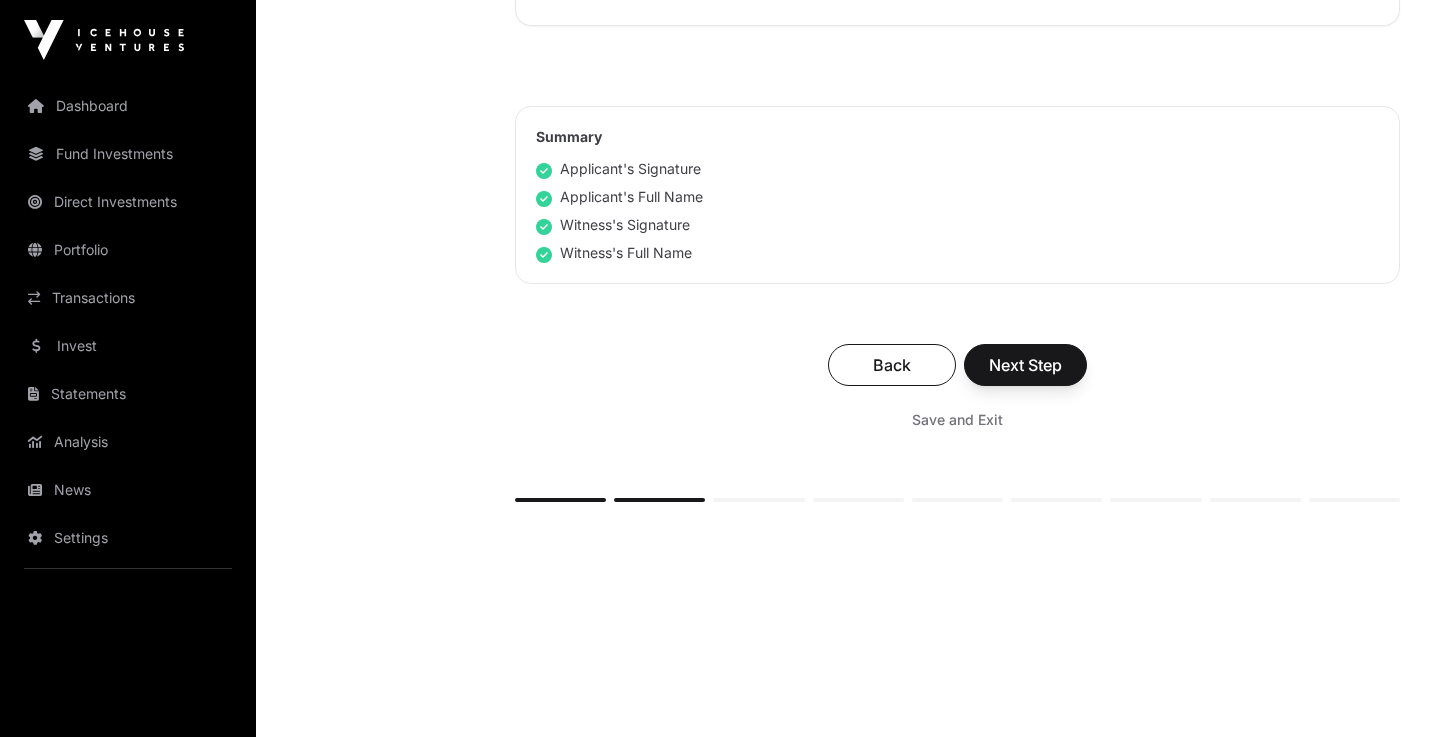 scroll, scrollTop: 9058, scrollLeft: 0, axis: vertical 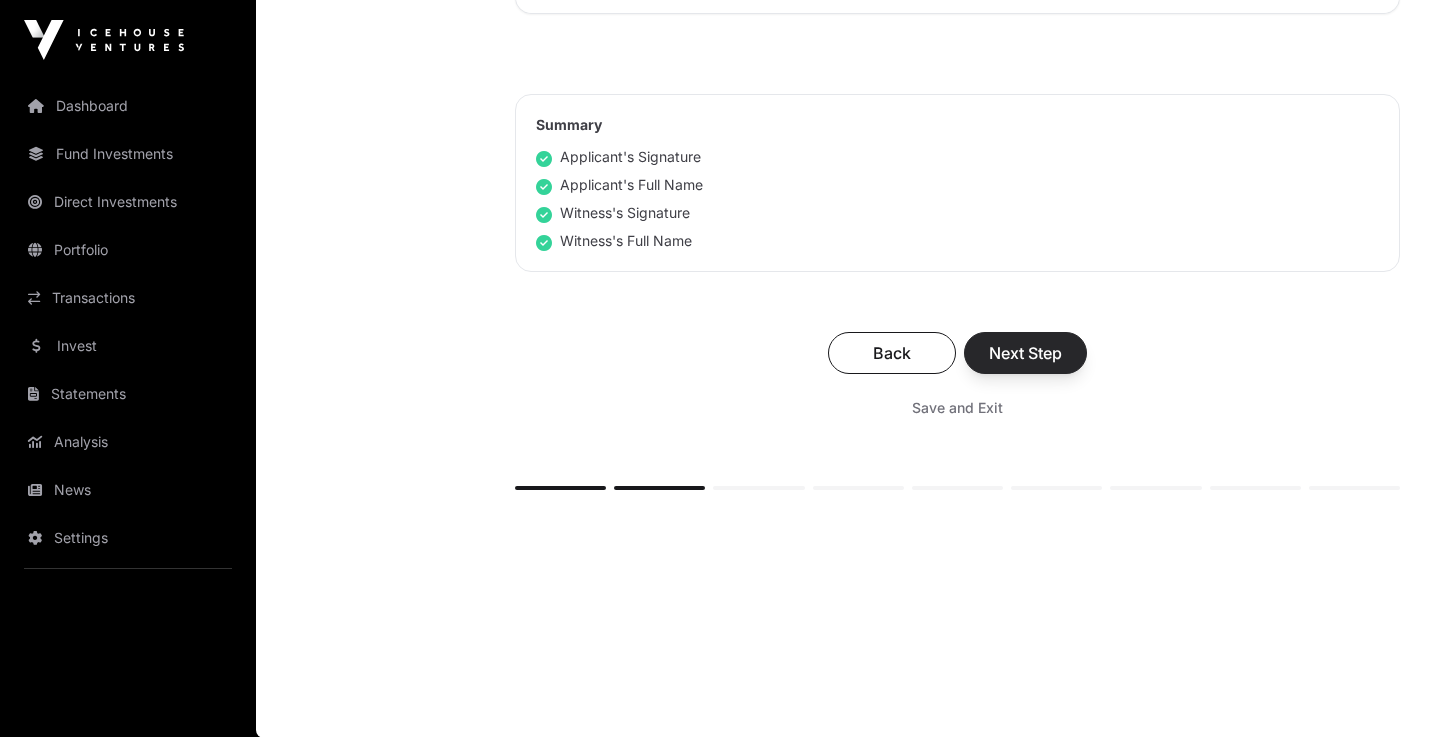 type on "*****" 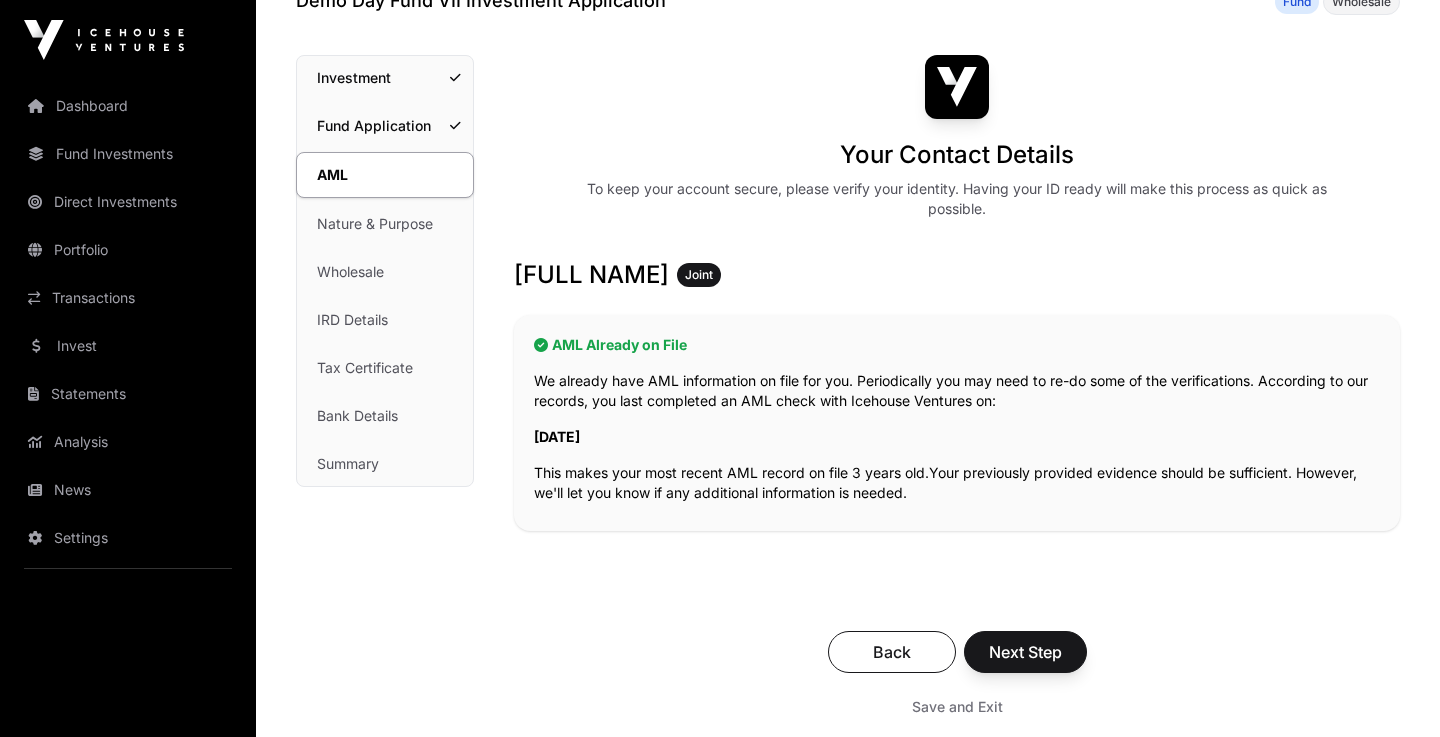 scroll, scrollTop: 136, scrollLeft: 0, axis: vertical 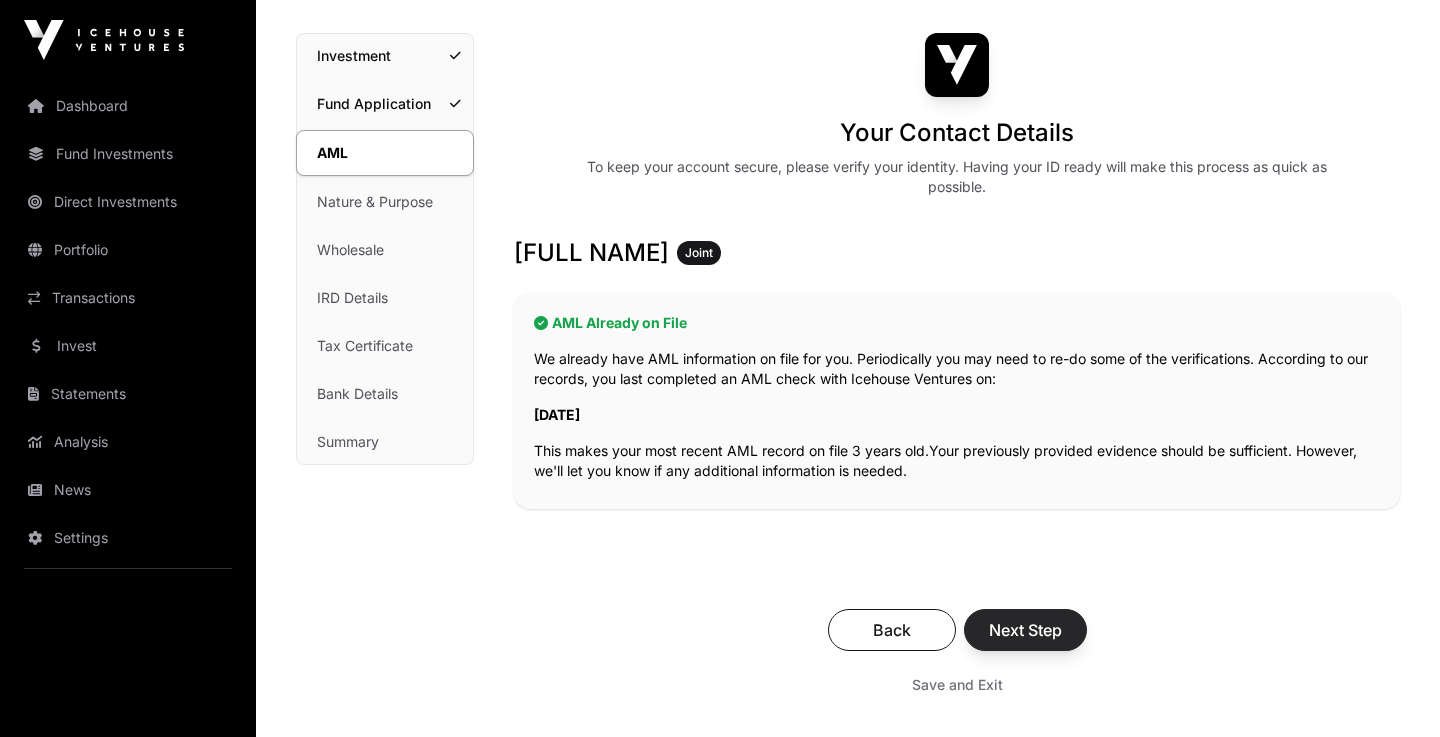 click on "Next Step" 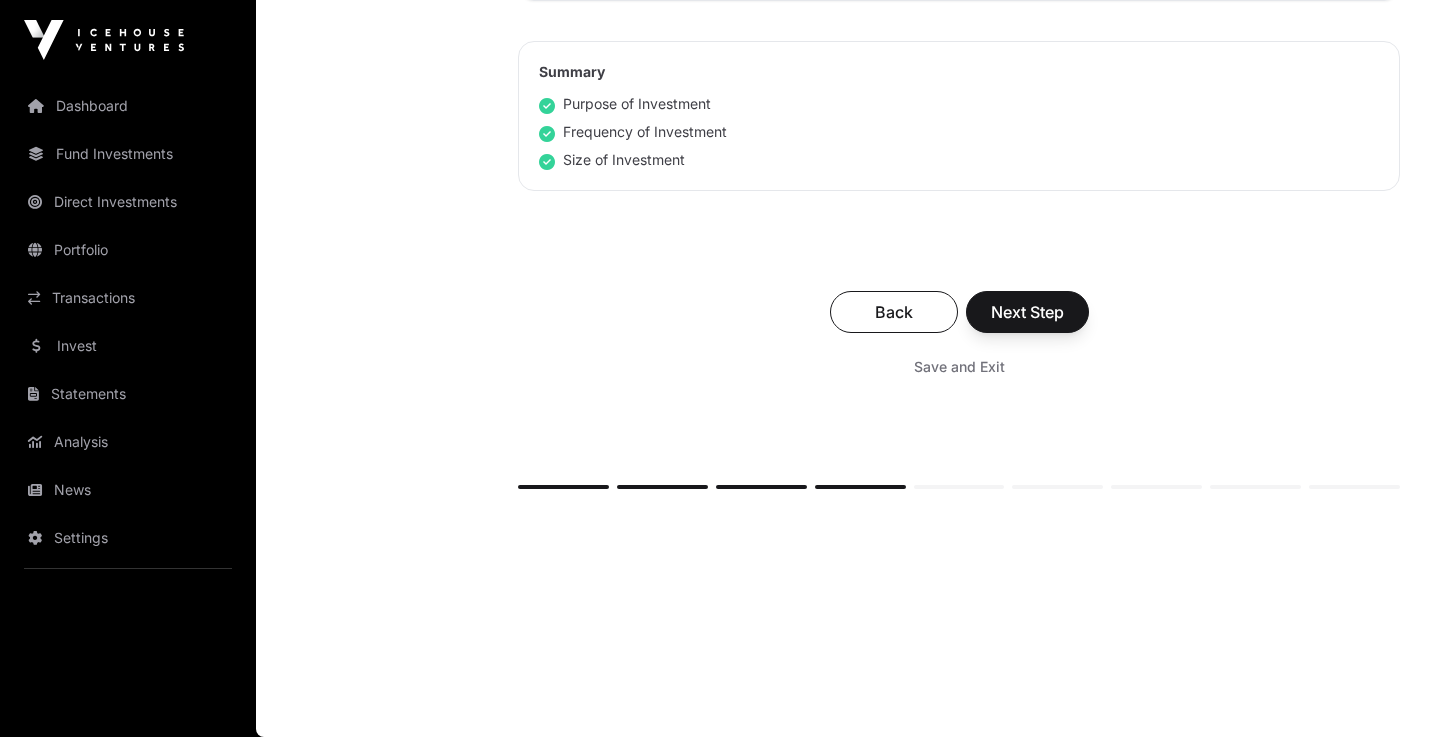 scroll, scrollTop: 1374, scrollLeft: 0, axis: vertical 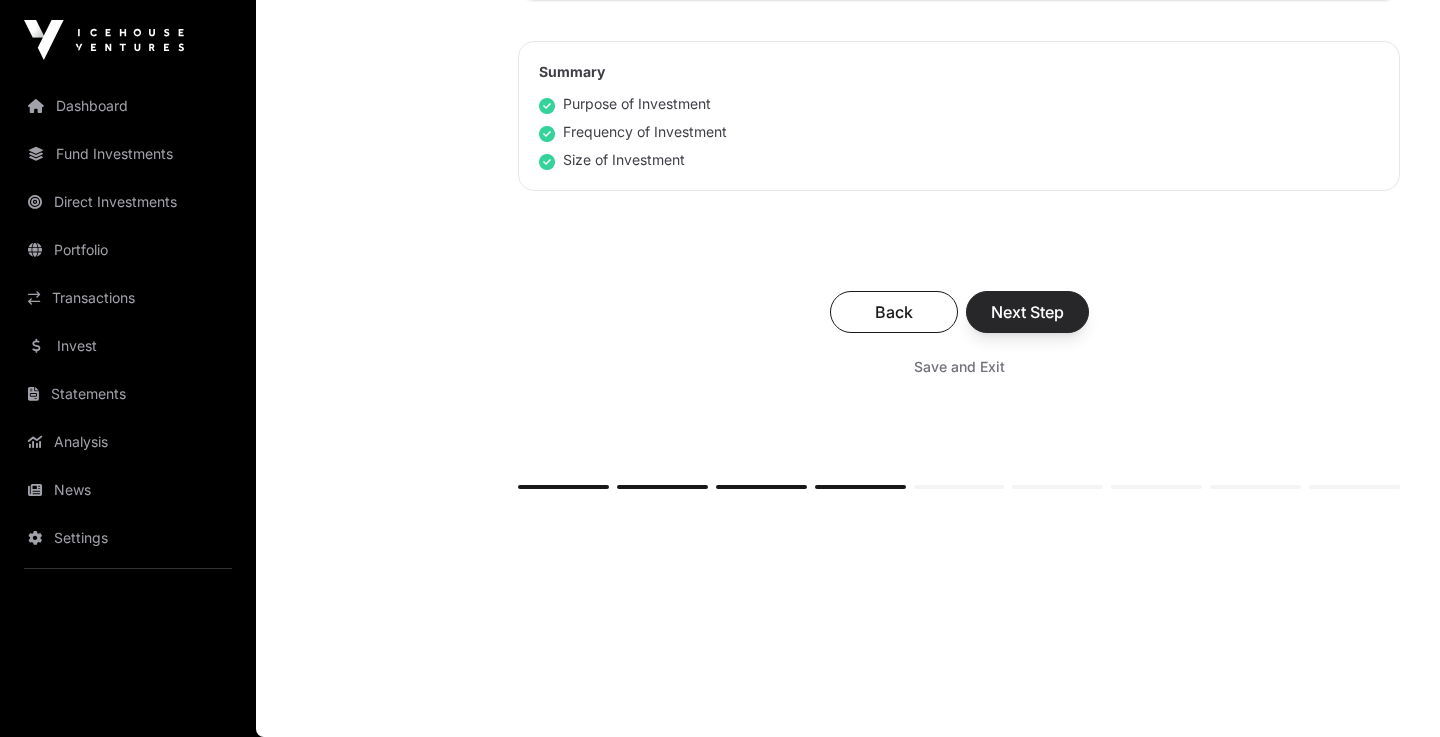 click on "Next Step" 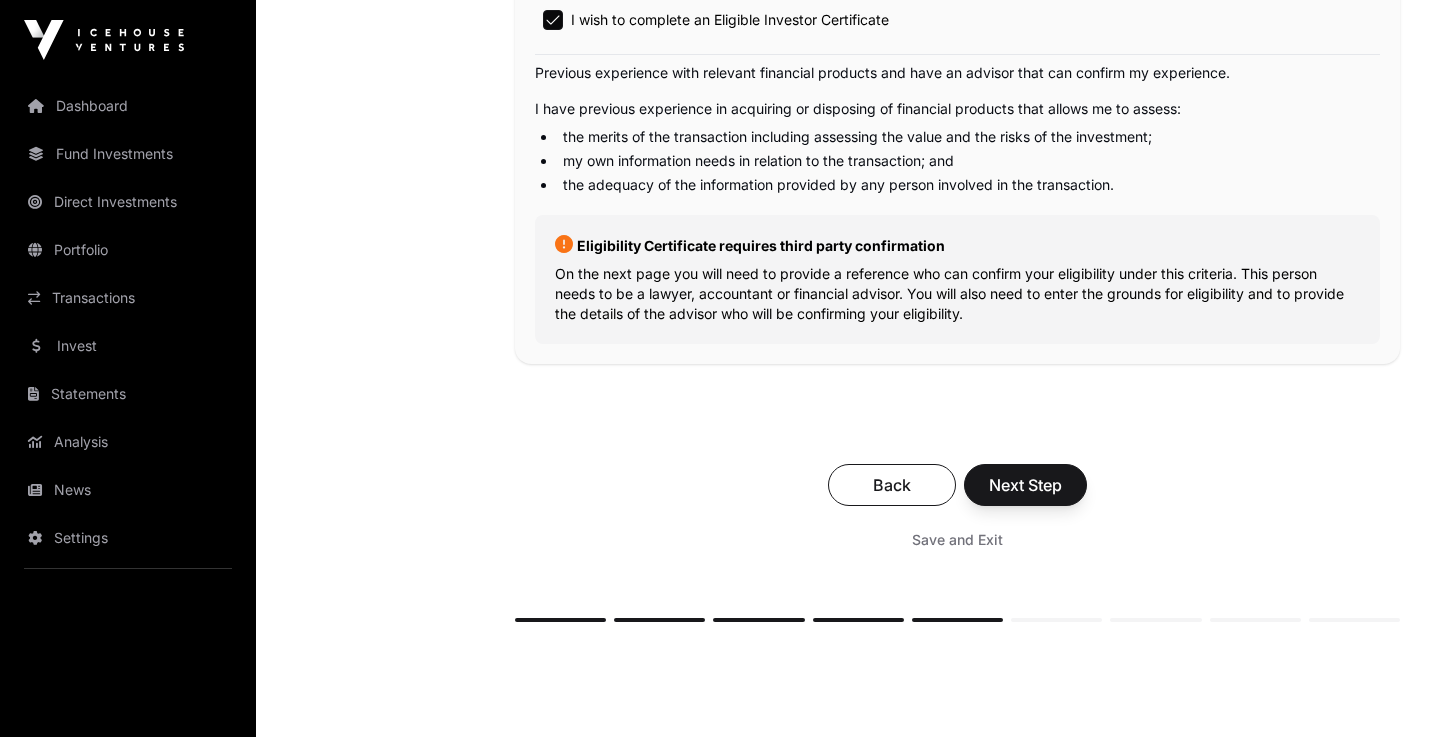 scroll, scrollTop: 4085, scrollLeft: 0, axis: vertical 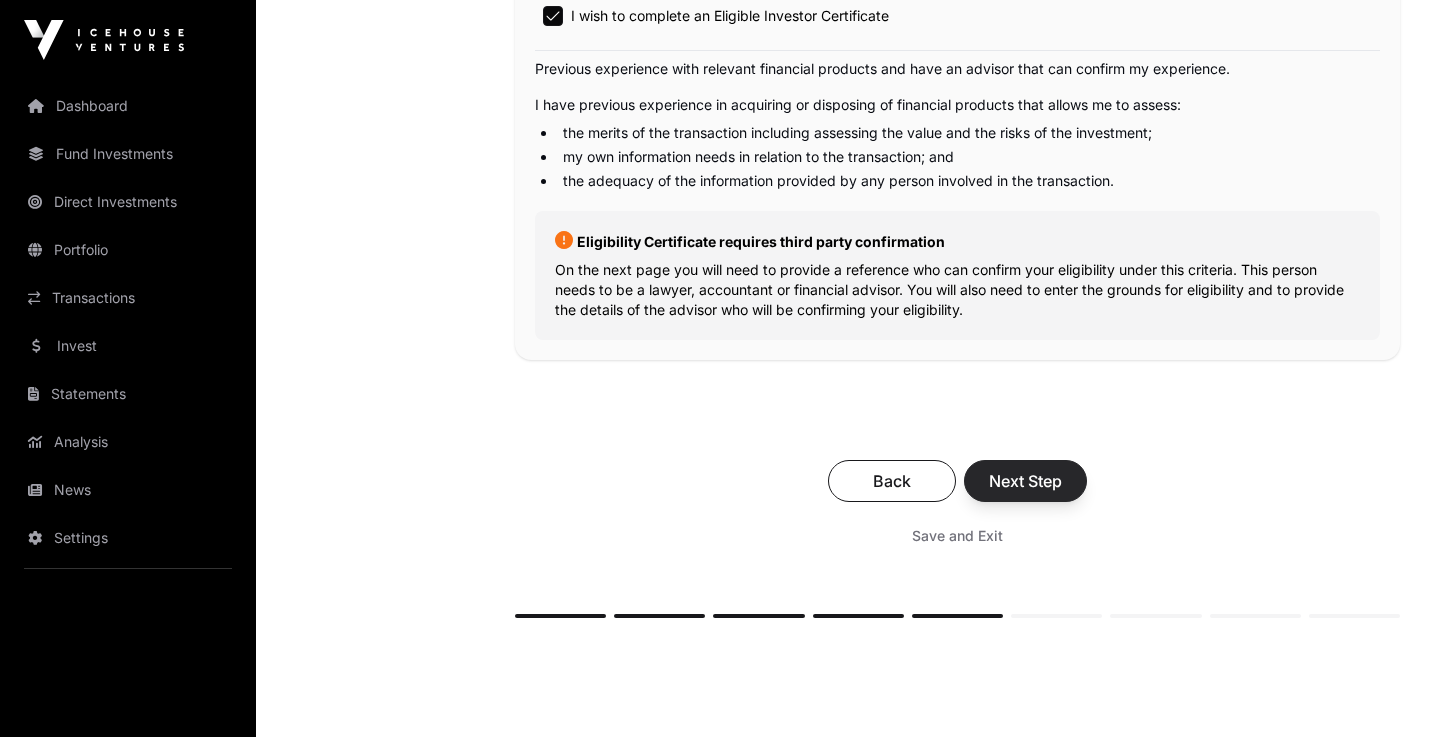 click on "Next Step" 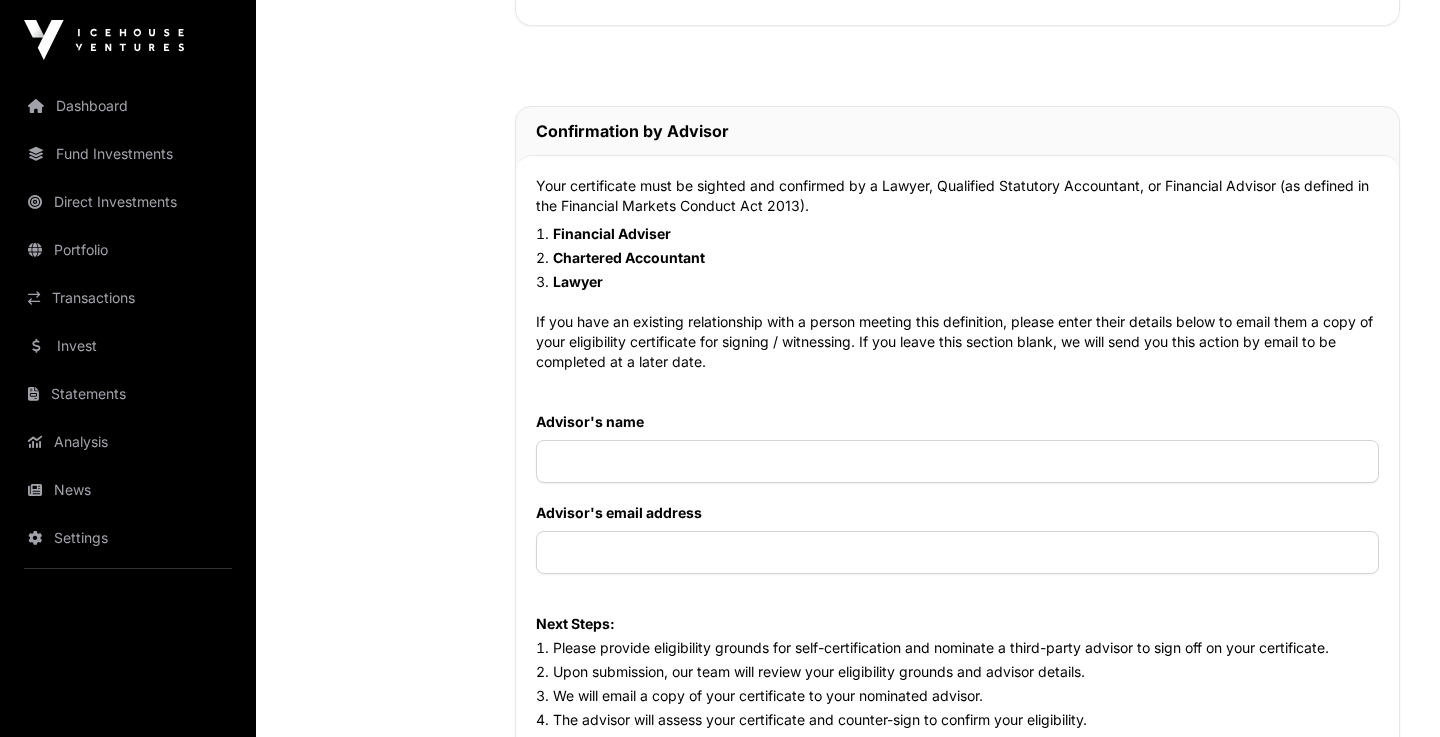 scroll, scrollTop: 1960, scrollLeft: 0, axis: vertical 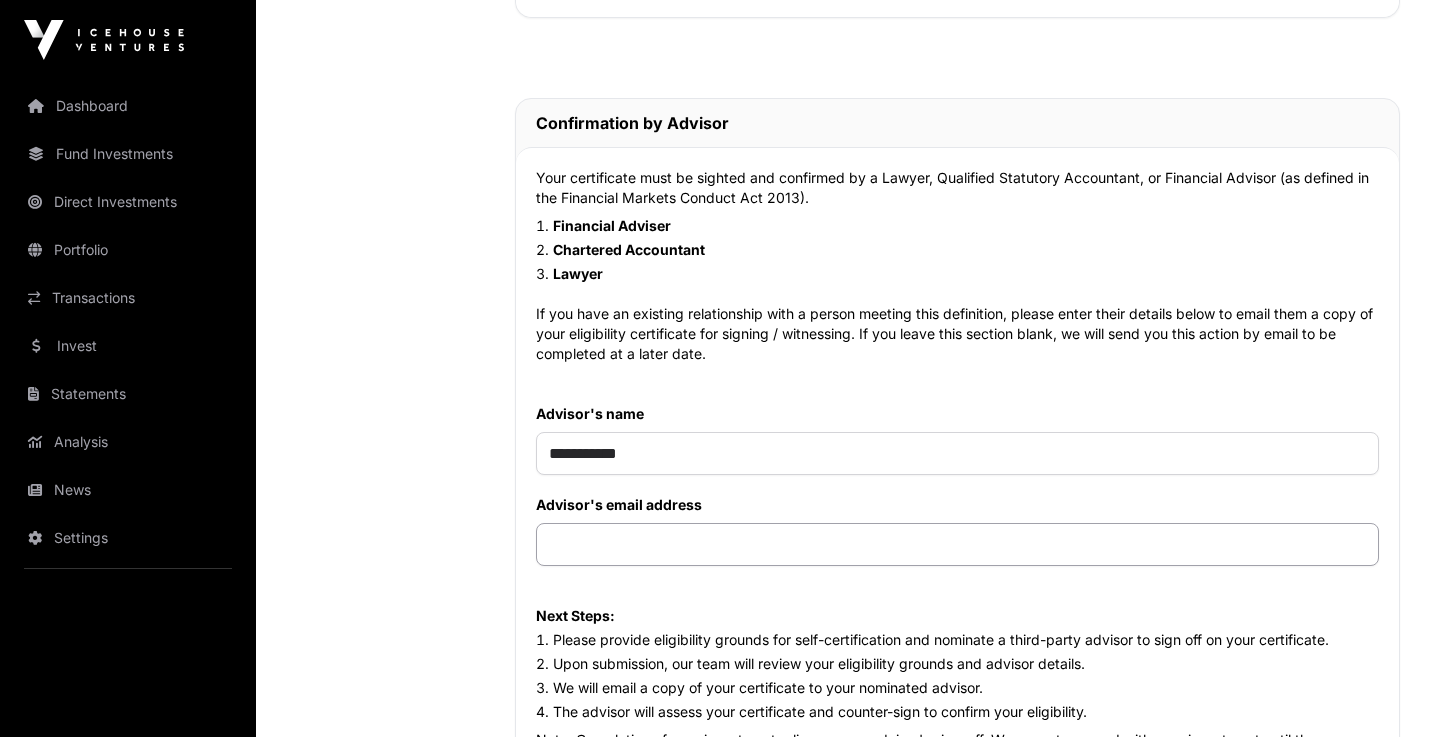 type on "**********" 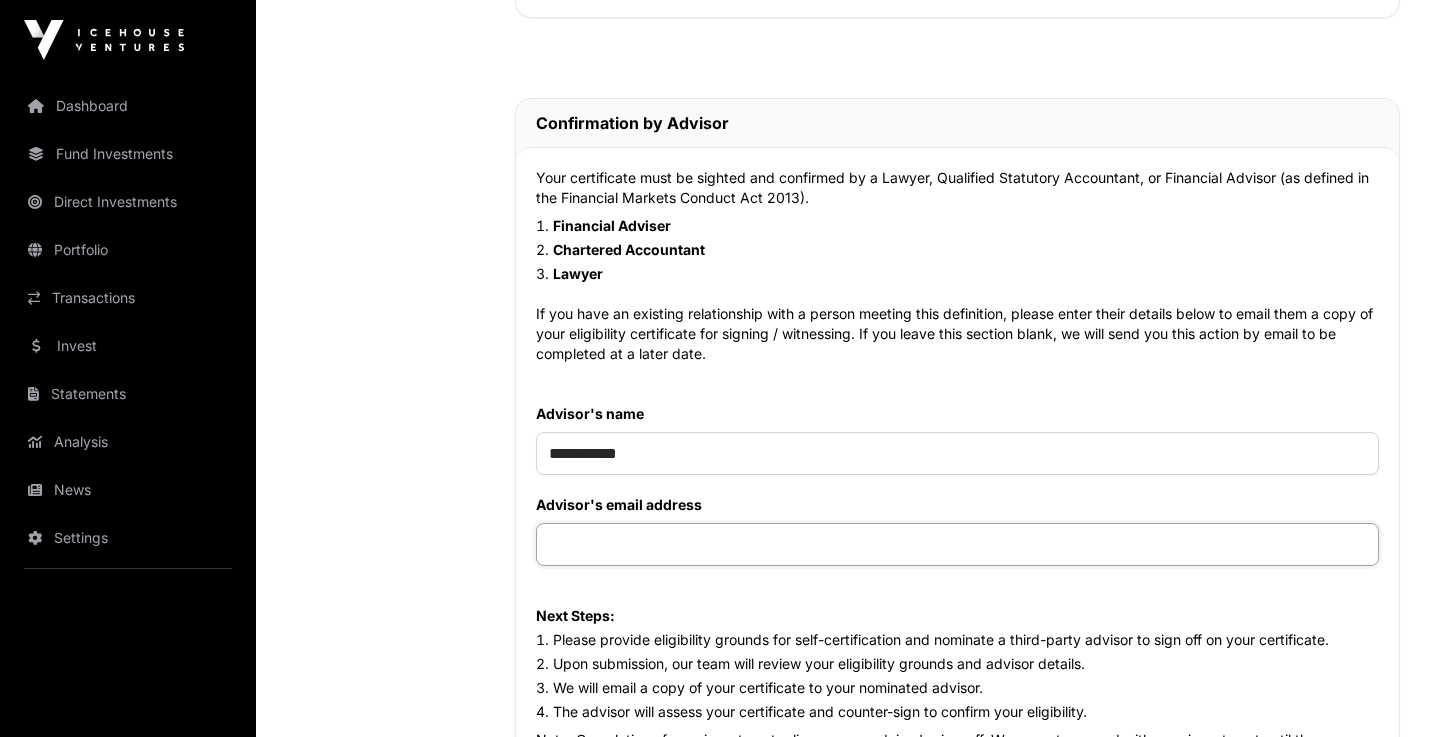 click 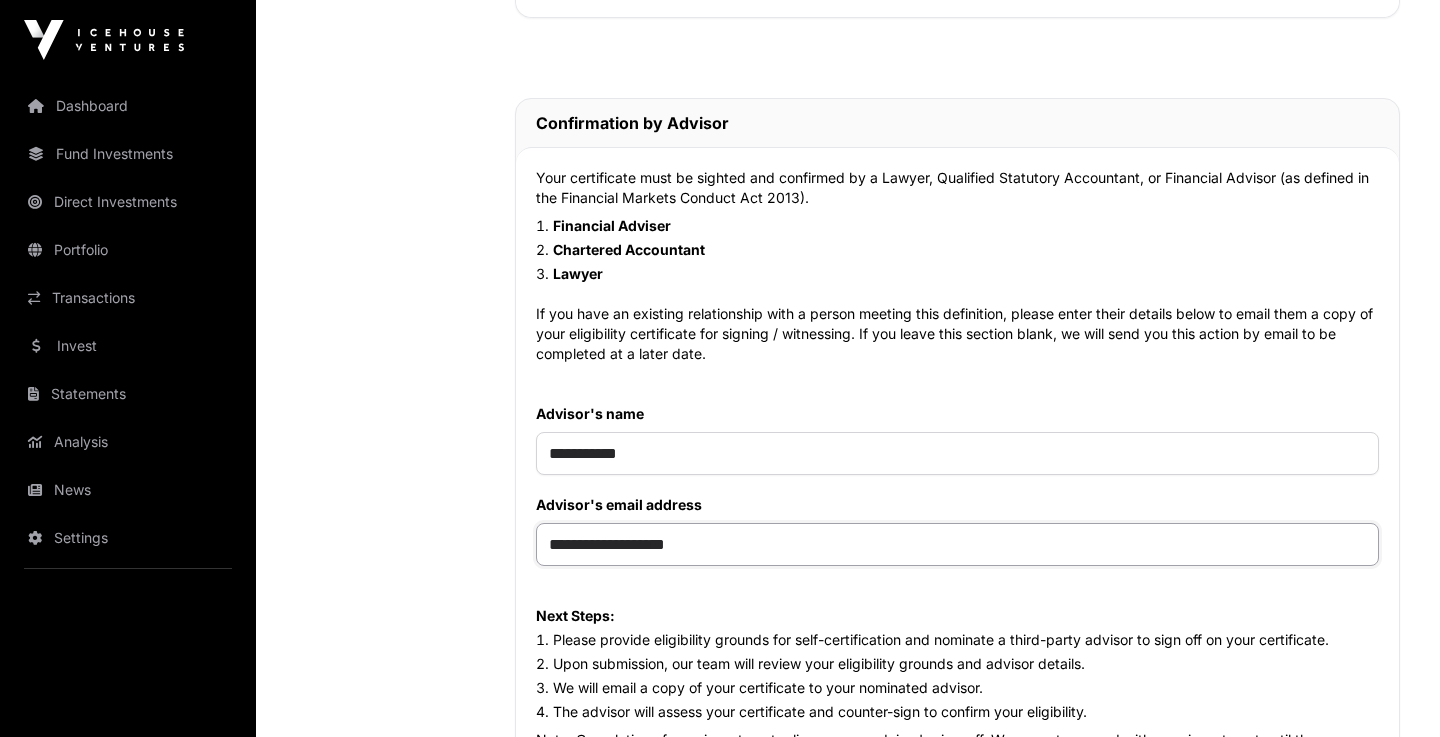 type on "**********" 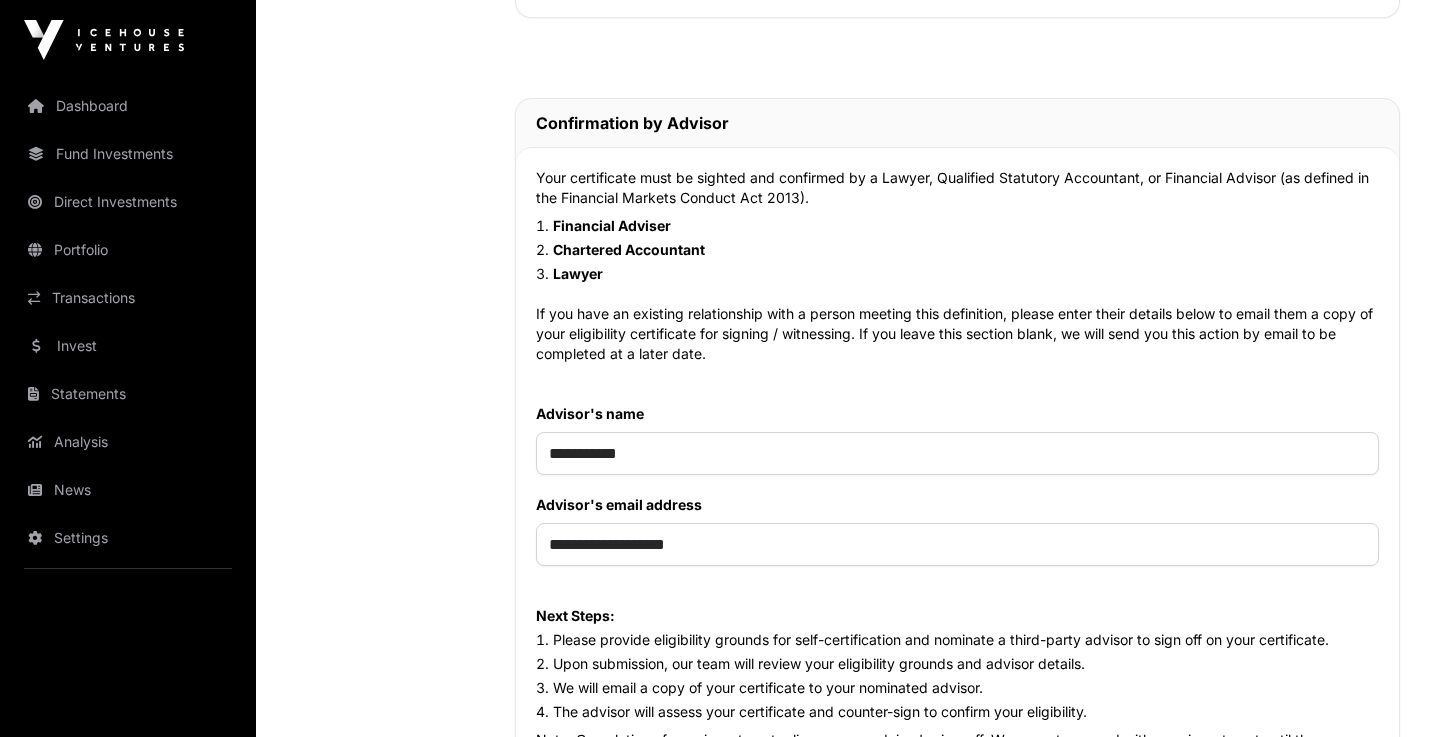 click on "Please provide eligibility grounds for self-certification and nominate a third-party advisor to sign off on your certificate. Upon submission, our team will review your eligibility grounds and advisor details. We will email a copy of your certificate to your nominated advisor. The advisor will assess your certificate and counter-sign to confirm your eligibility." 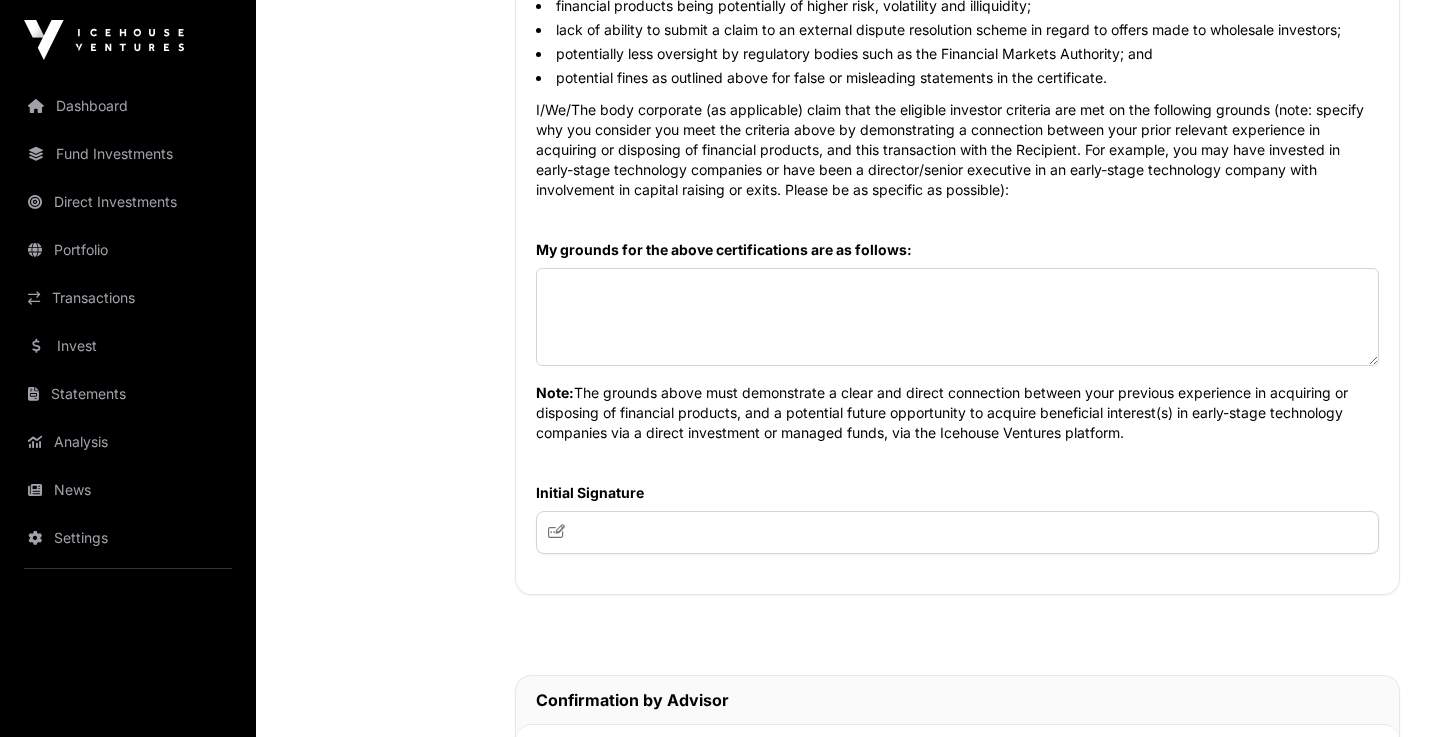 scroll, scrollTop: 1388, scrollLeft: 0, axis: vertical 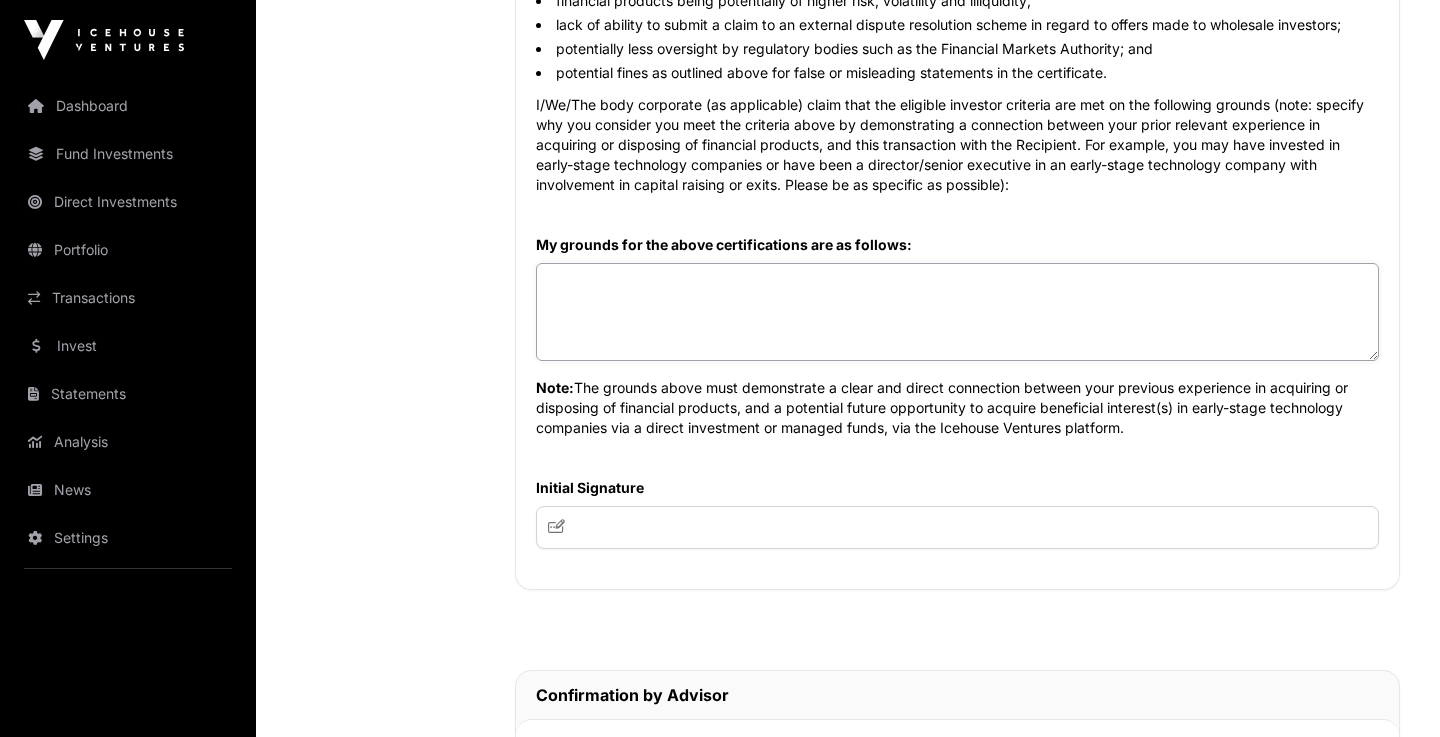 click 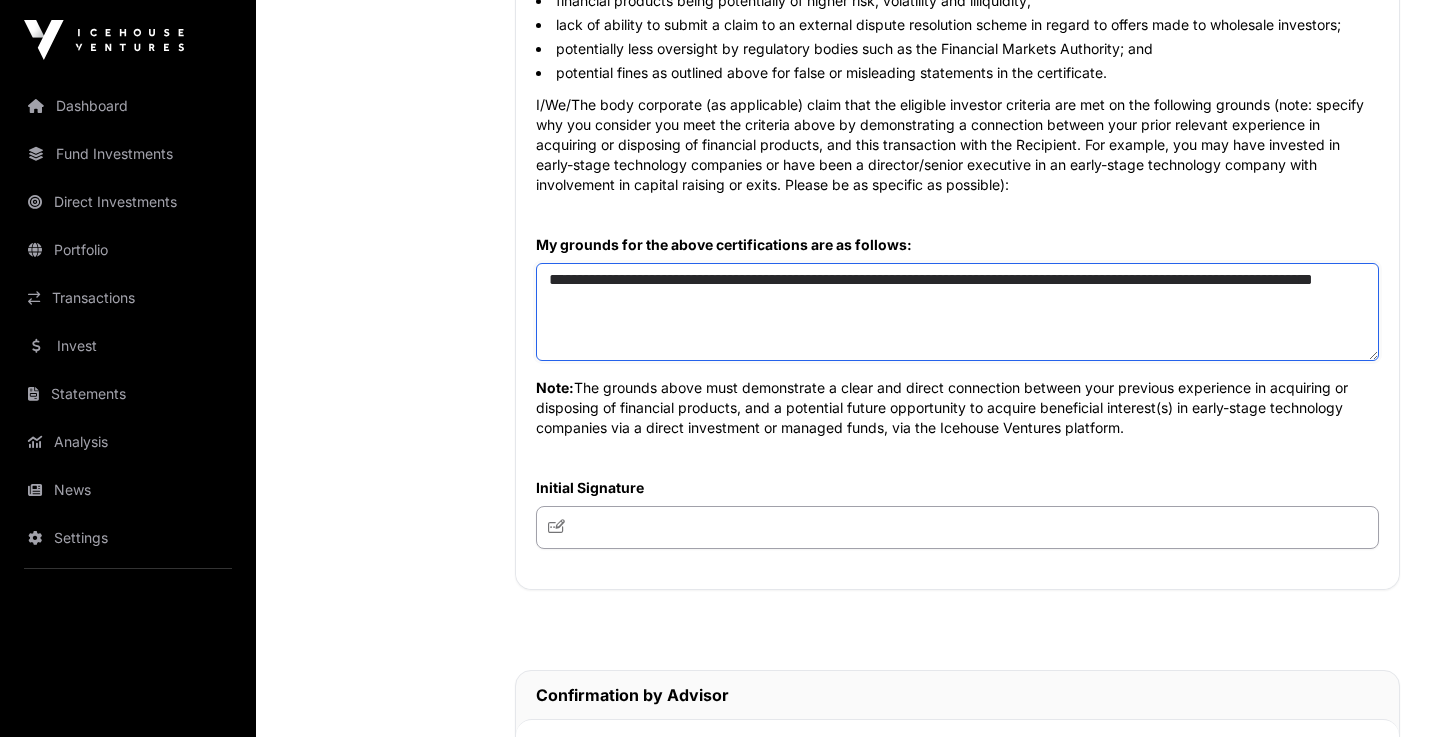type on "**********" 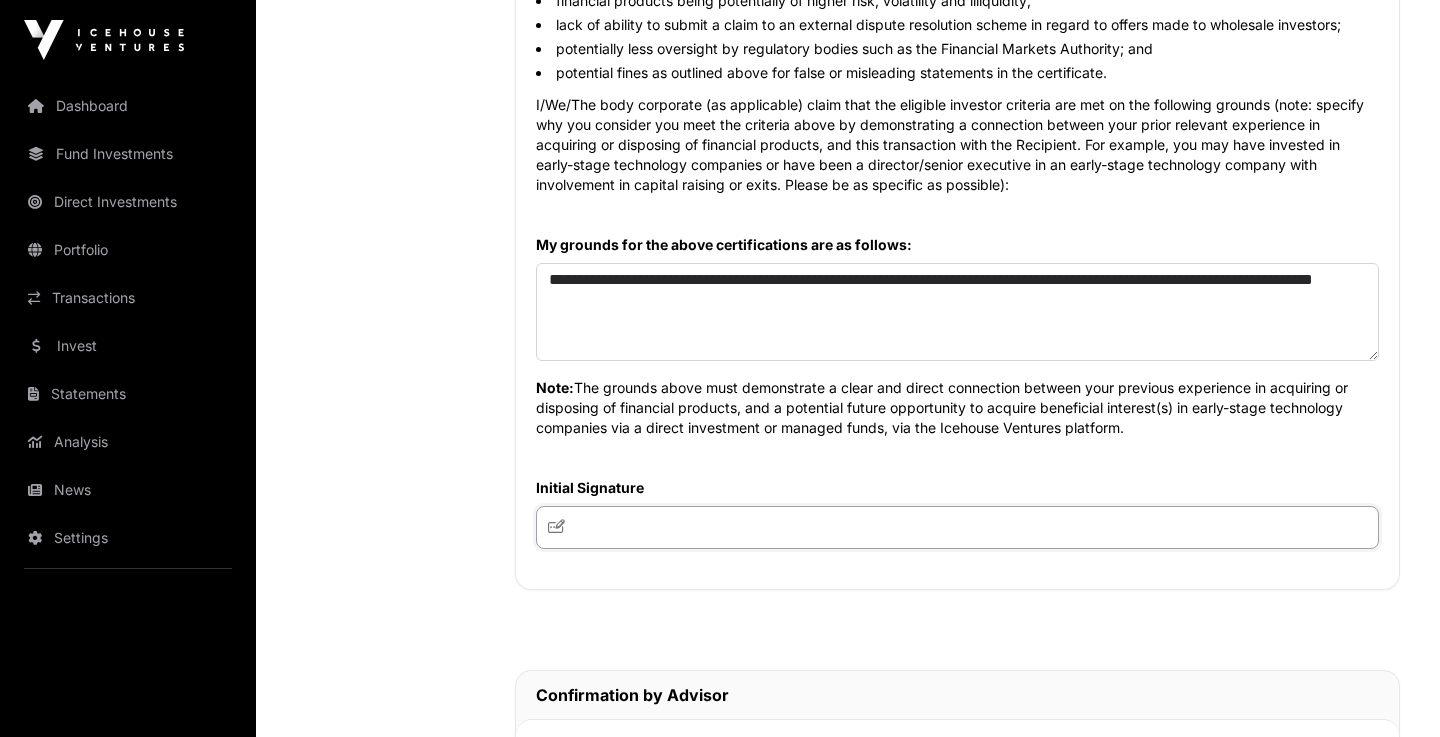 click 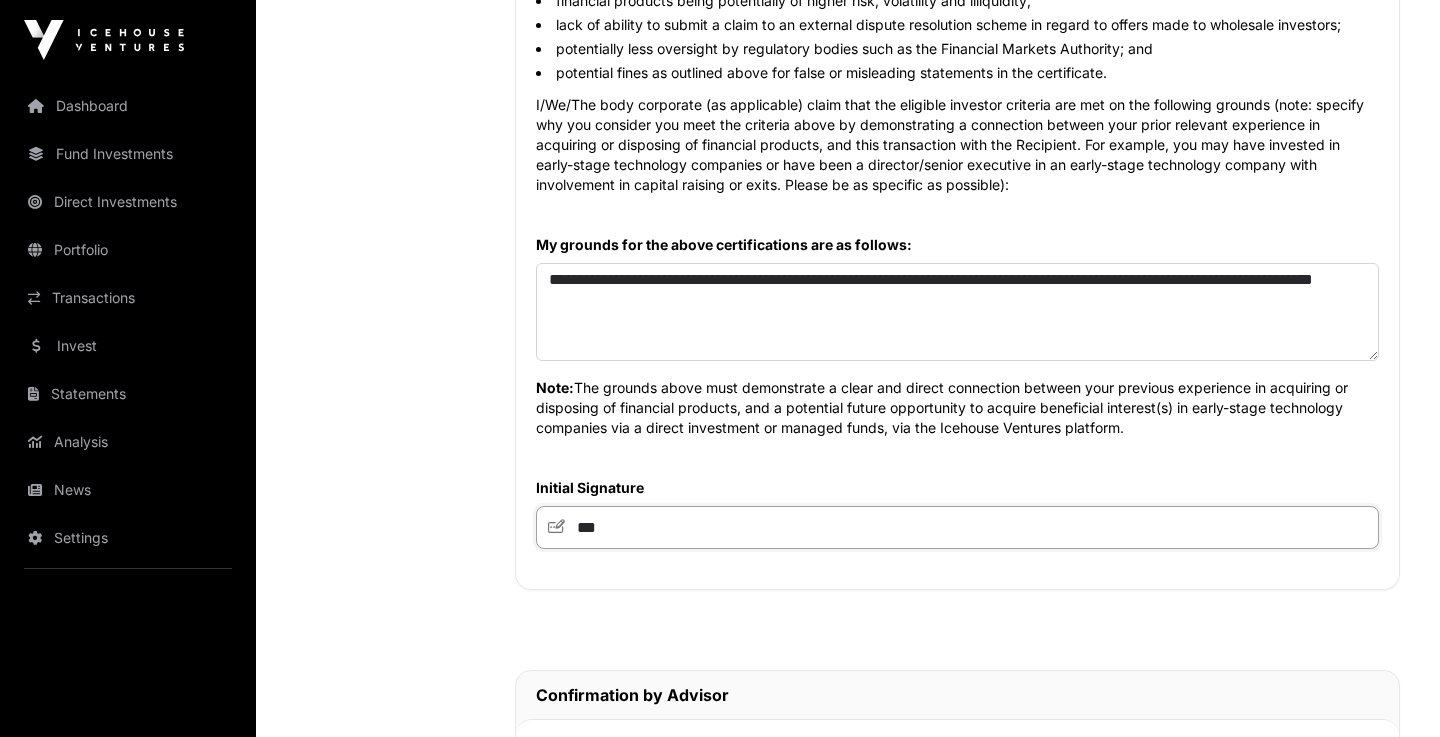 type on "***" 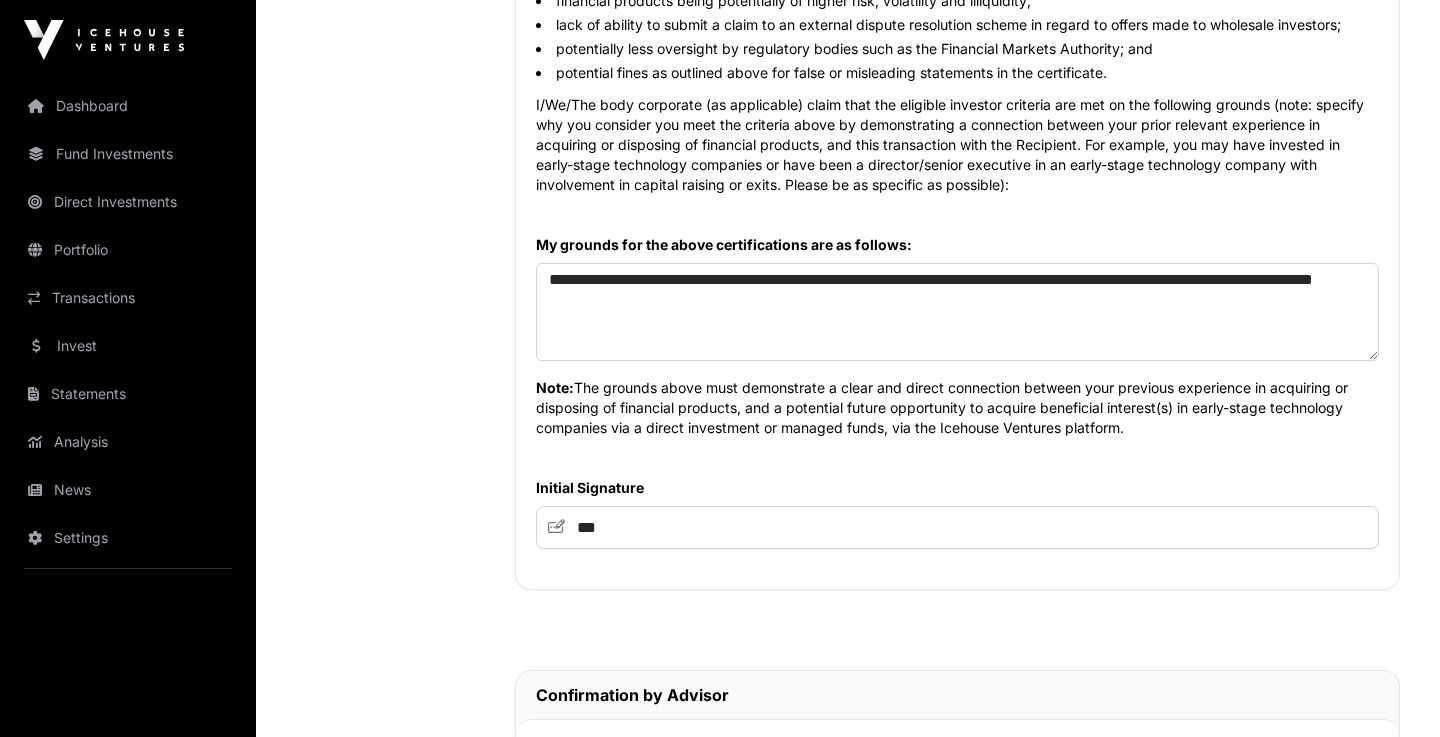 click on "Demo Day Fund VII Investment Application Fund Wholesale Wholesale Investment Fund Application AML Nature & Purpose Wholesale IRD Details Tax Certificate Bank Details Summary Your Eligible Investor Certificate To meet regulatory requirements, please confirm your eligibility status. Eligible Investor Grounds and Advisor Confirmation Warning statement under regulation 47 of Schedule 8 of the Financial Markets Conduct Regulations 2014 Warning: Offence: It is an offence to give a certificate knowing that it is false or misleading in a material particular. The offence has a penalty of a fine not exceeding $50,000. Reliance: This certificate is given to and may be relied on by Icehouse Ventures Limited or any of its related parties or affiliates (Recipient). Transaction: A present or future opportunity to acquire beneficial interest(s) in early-stage technology companies via a direct investment or managed funds, via the Icehouse Ventures platform (Transaction). Acknowledgement: Certification" 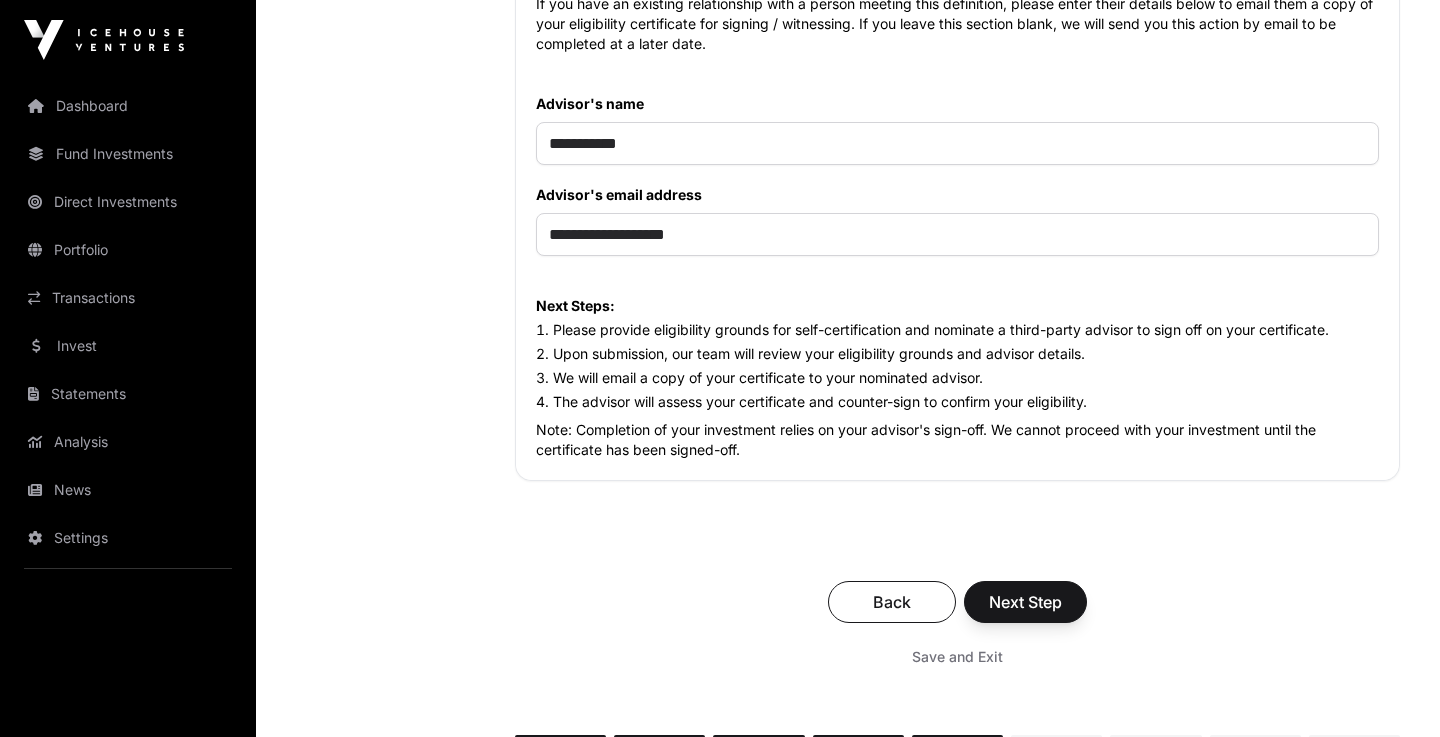 scroll, scrollTop: 2288, scrollLeft: 0, axis: vertical 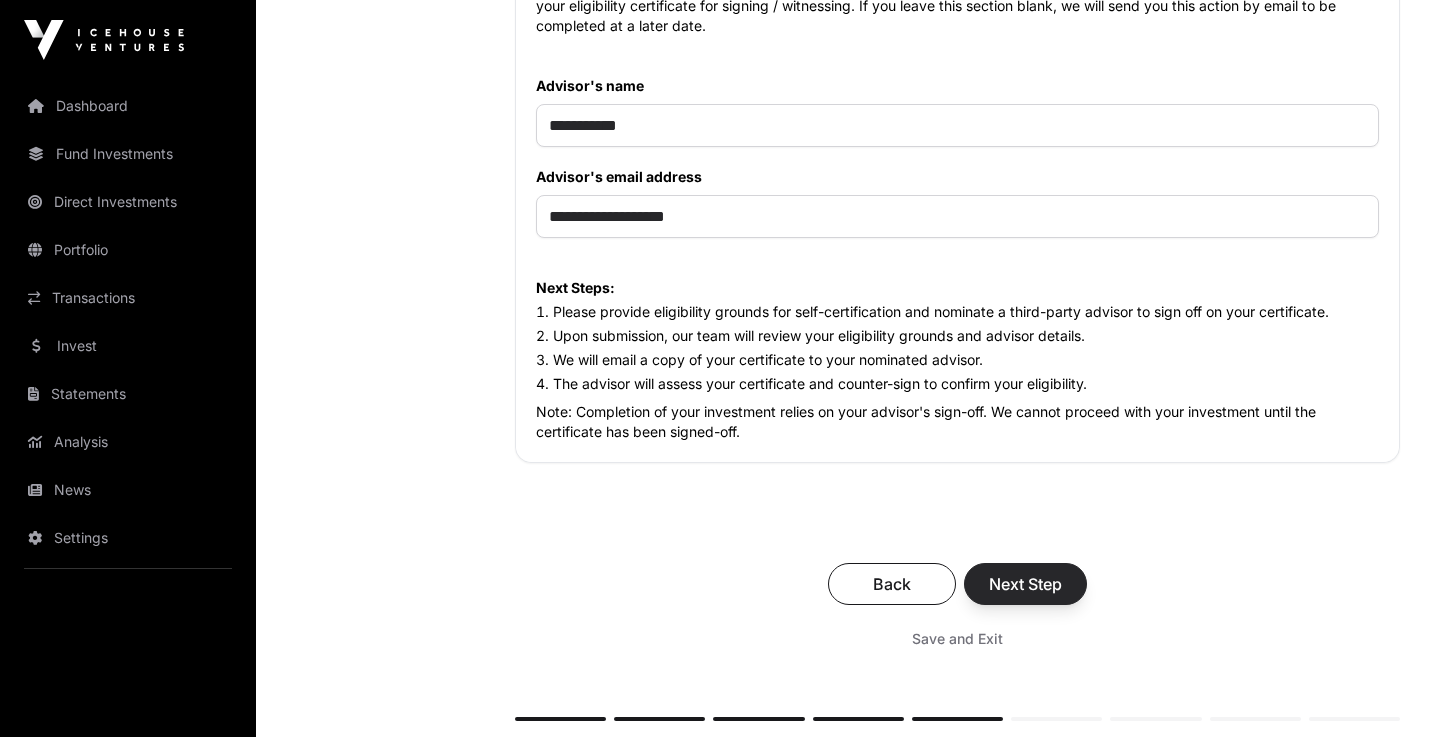 click on "Next Step" 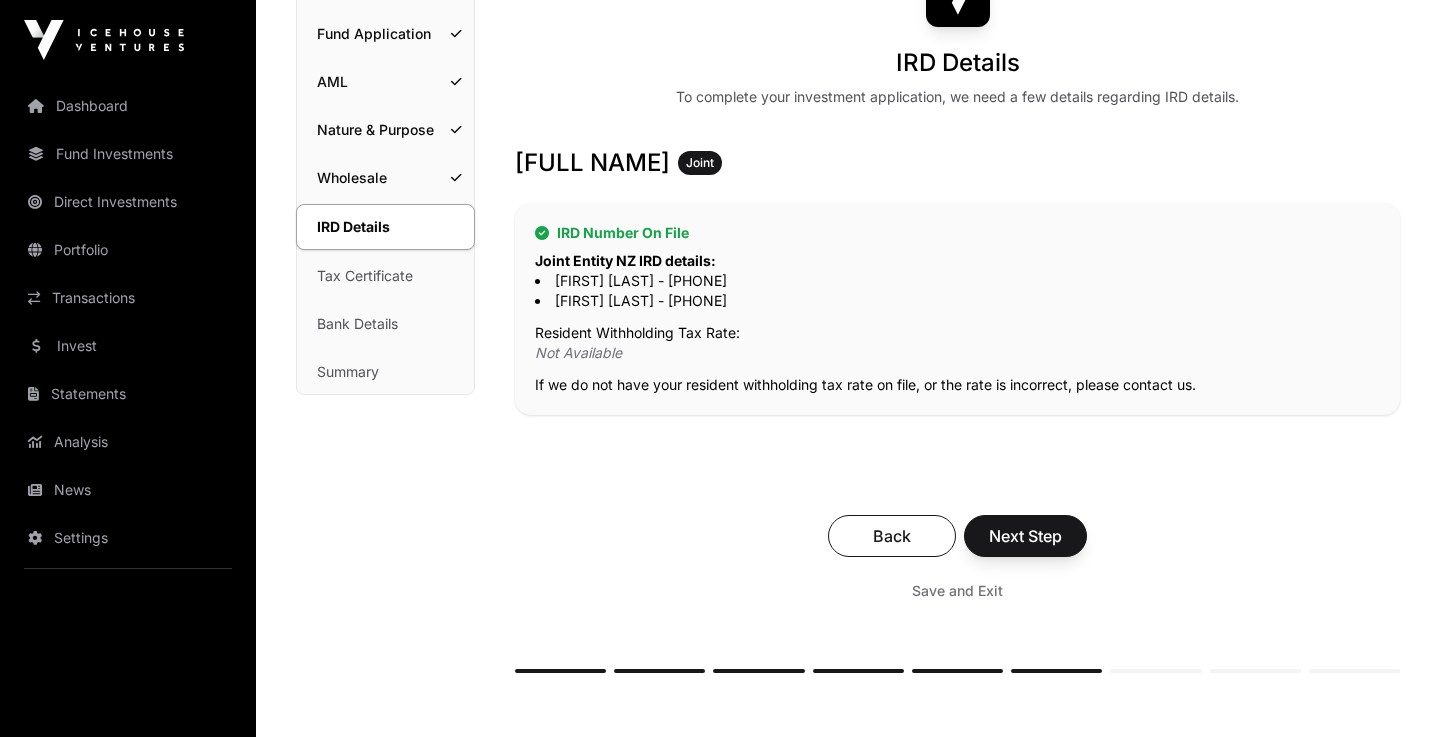scroll, scrollTop: 208, scrollLeft: 0, axis: vertical 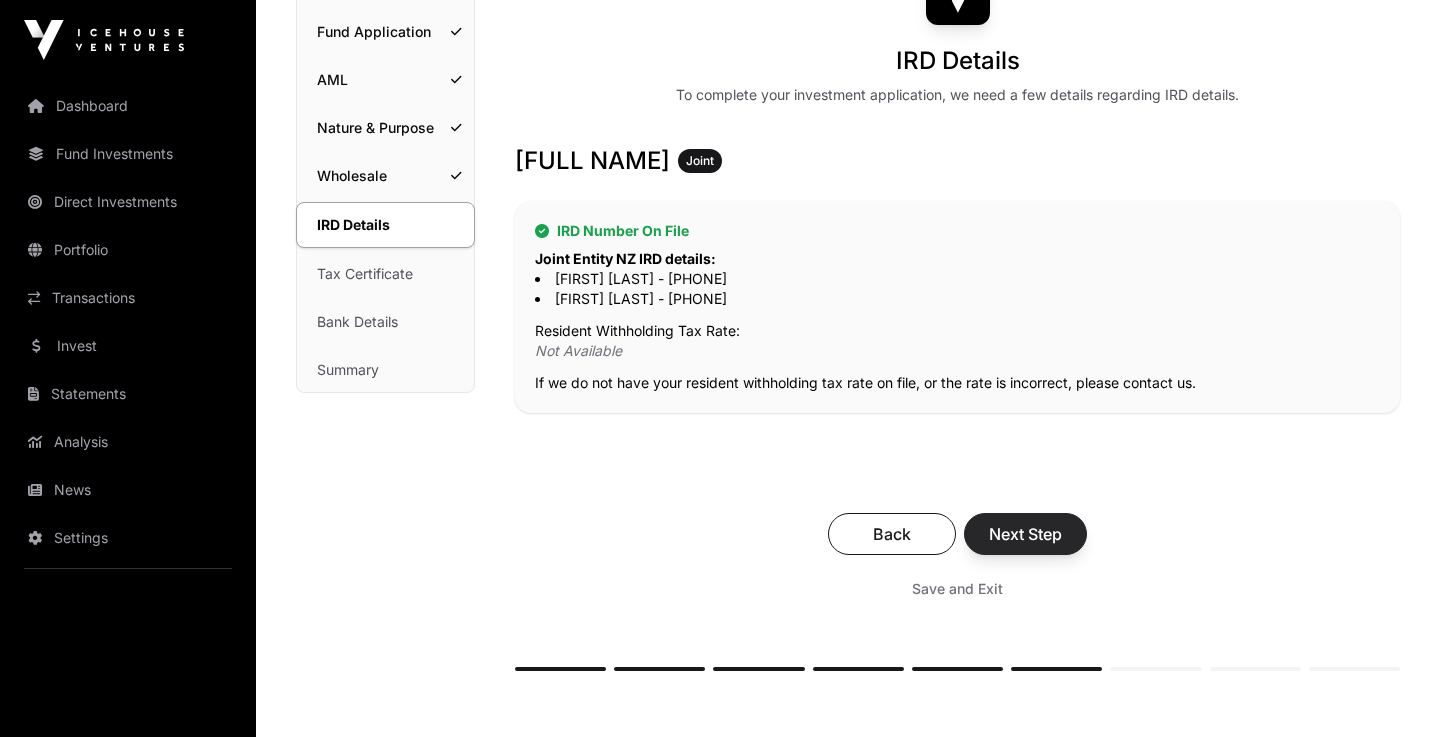 click on "Next Step" 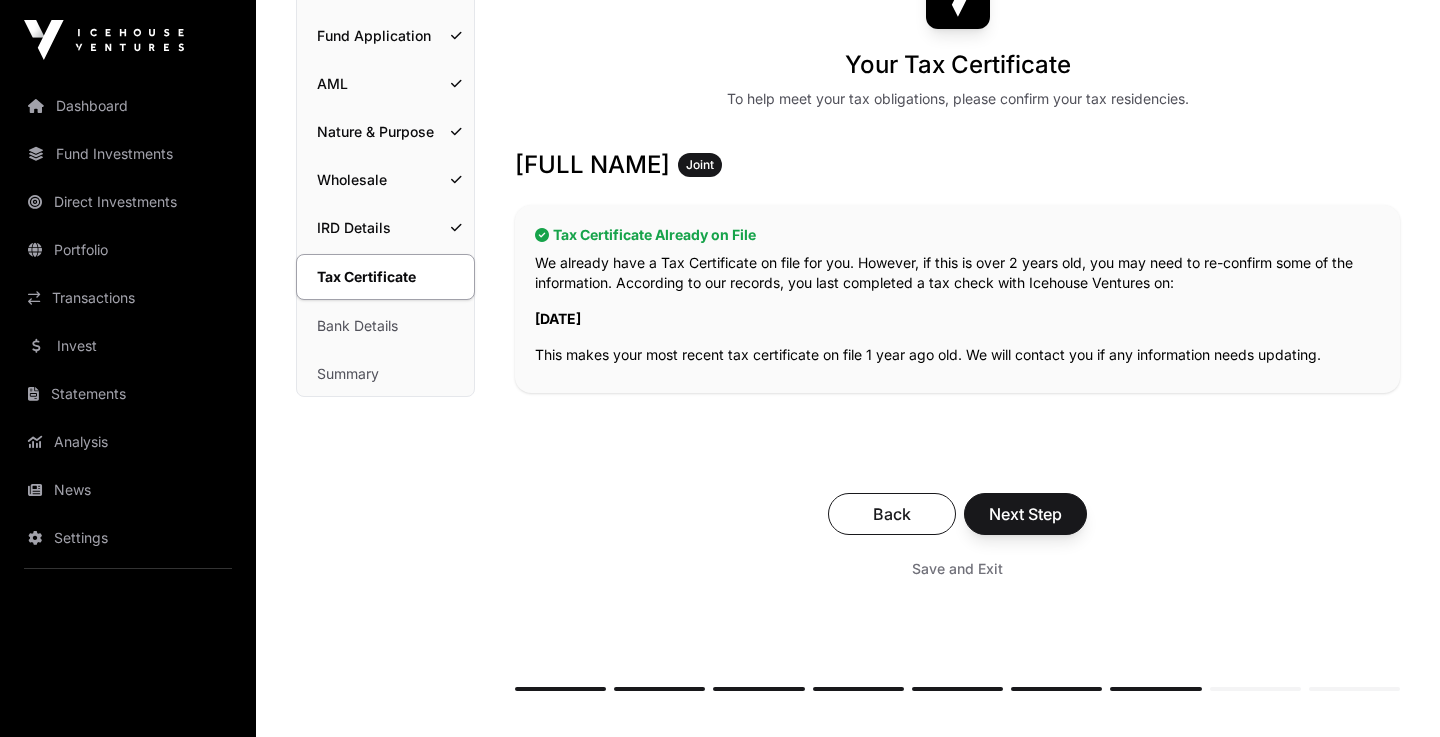 scroll, scrollTop: 223, scrollLeft: 0, axis: vertical 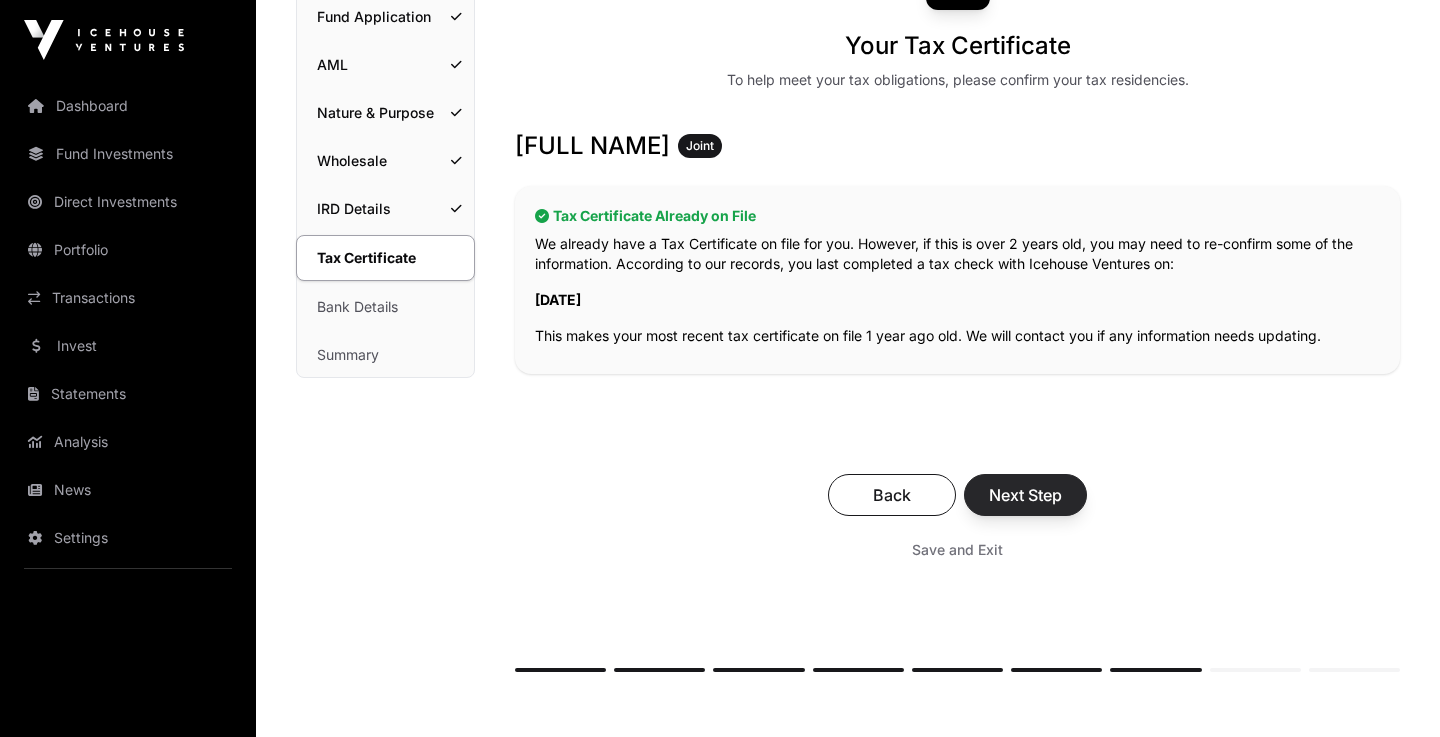 click on "Next Step" 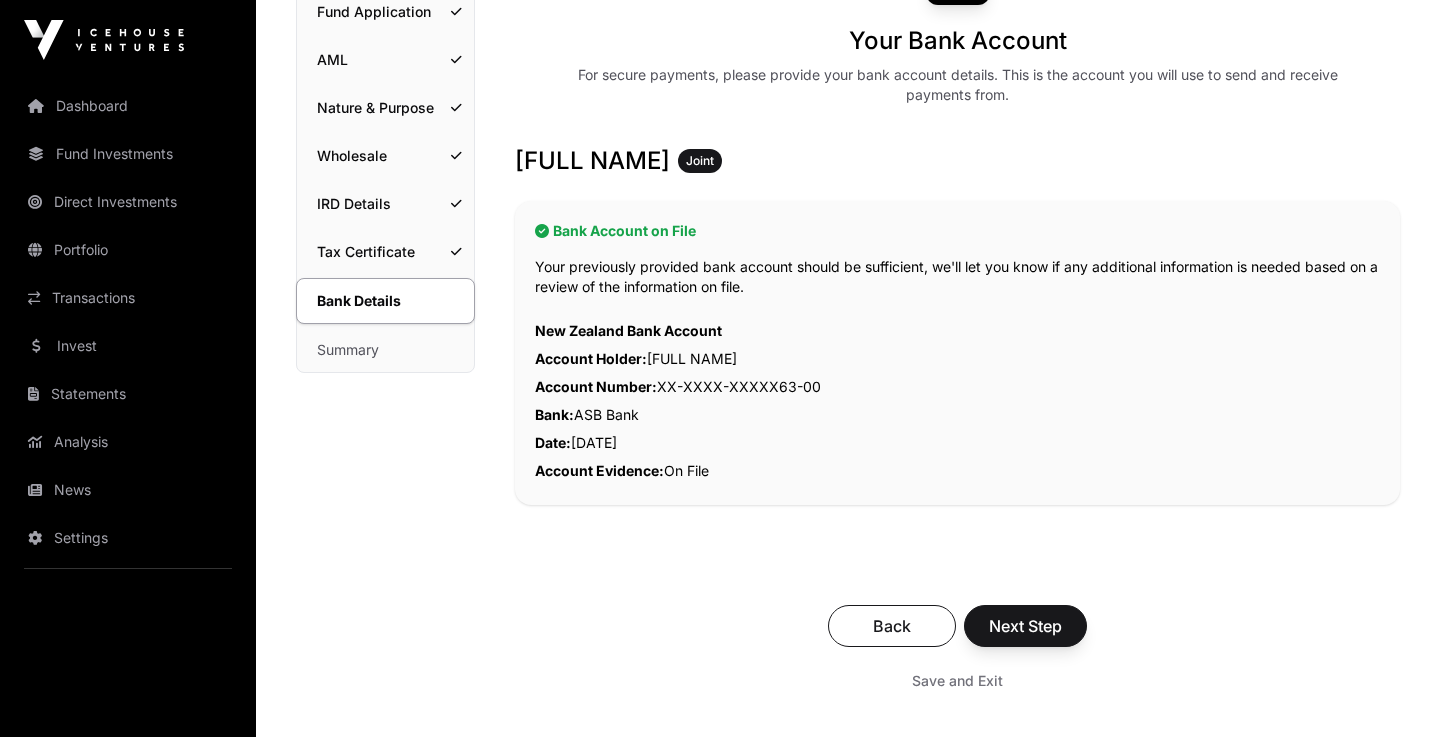 scroll, scrollTop: 232, scrollLeft: 0, axis: vertical 